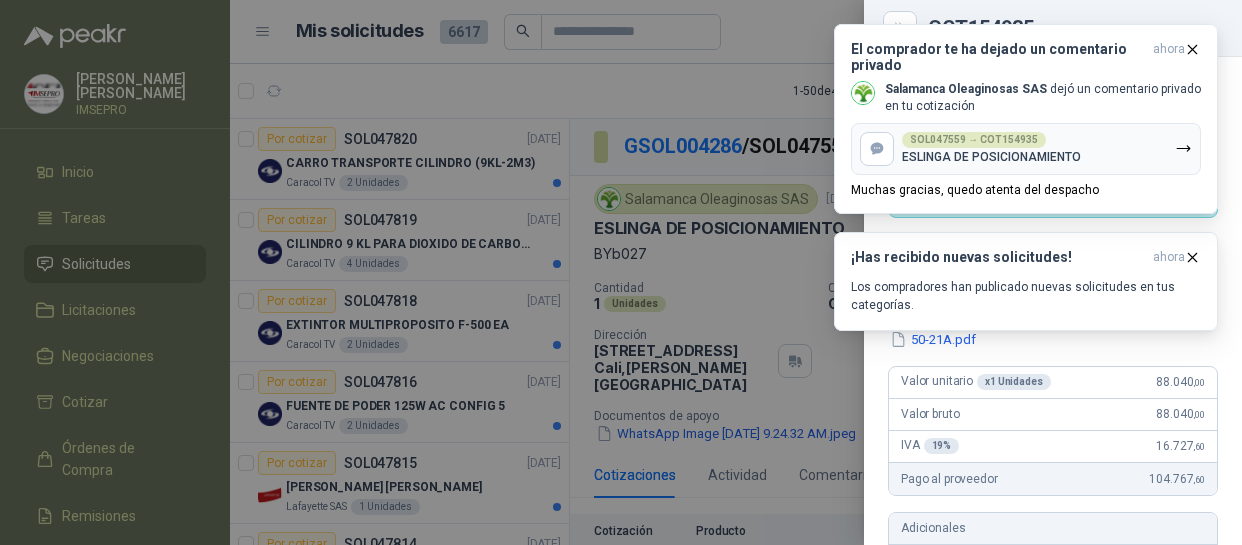 scroll, scrollTop: 0, scrollLeft: 0, axis: both 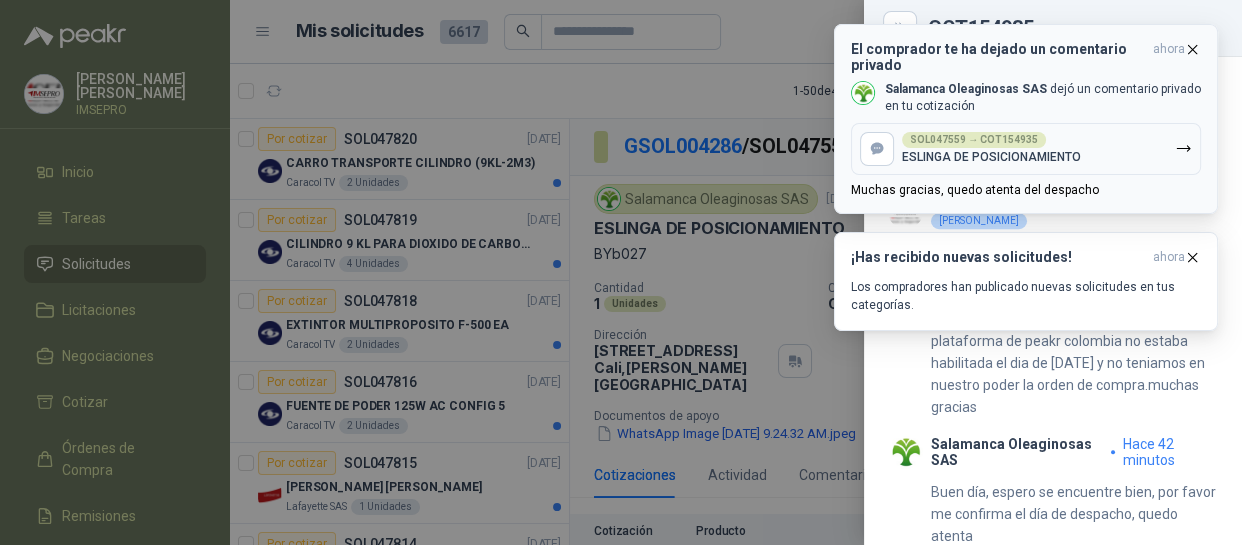 click 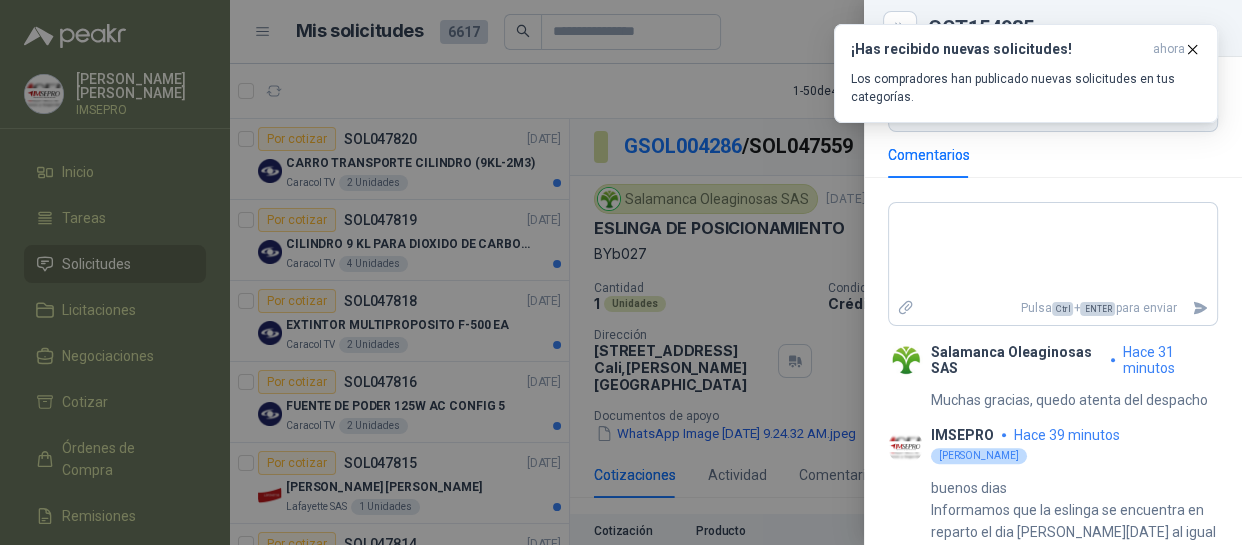 scroll, scrollTop: 880, scrollLeft: 0, axis: vertical 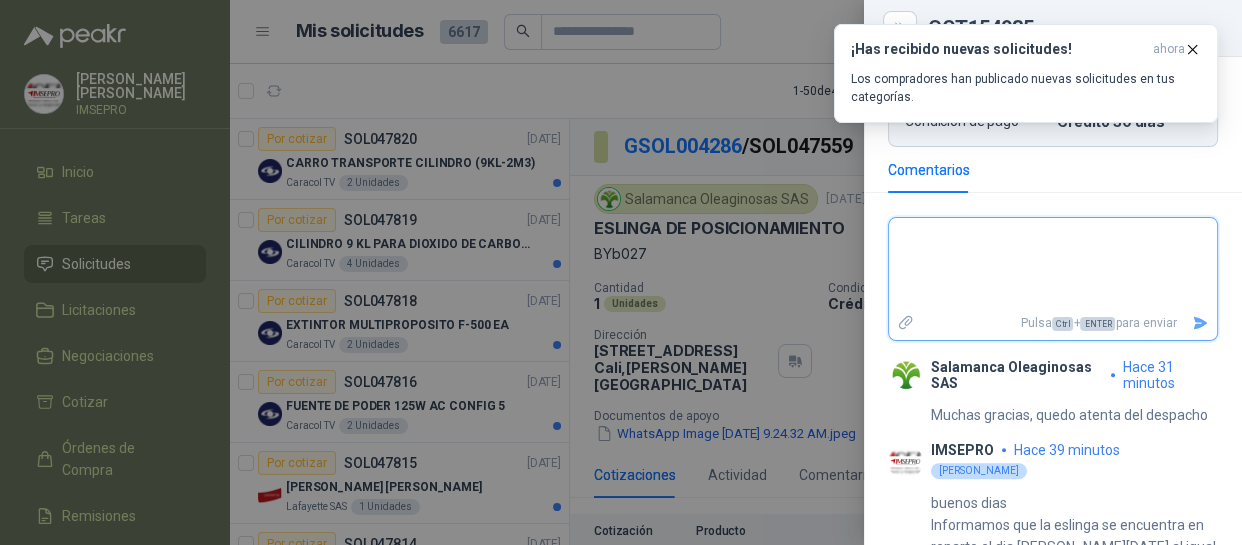 click at bounding box center (1053, 264) 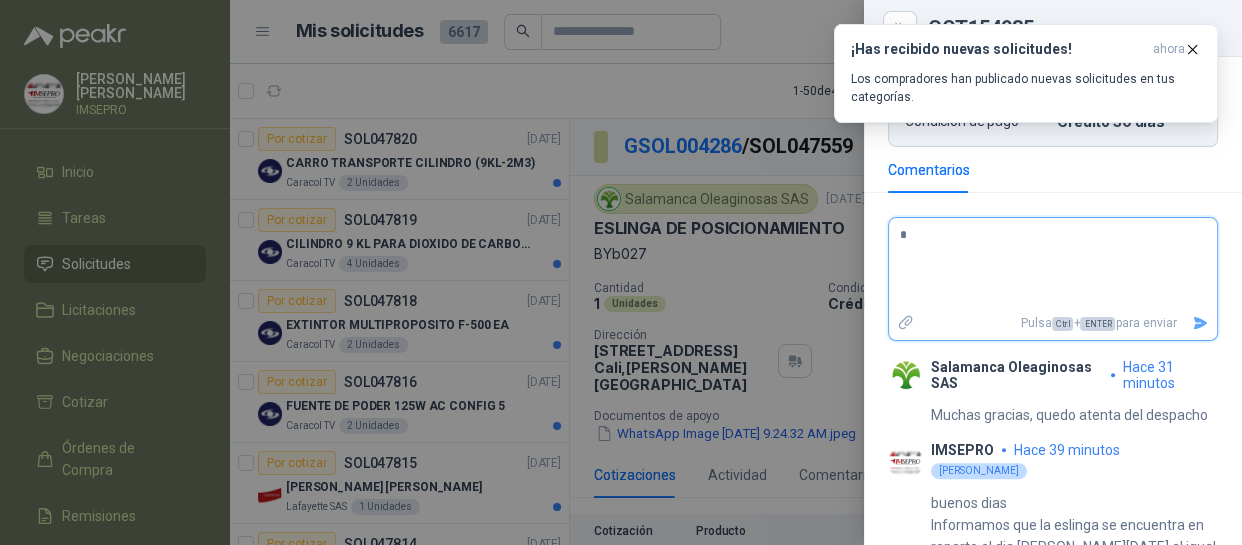 type on "**" 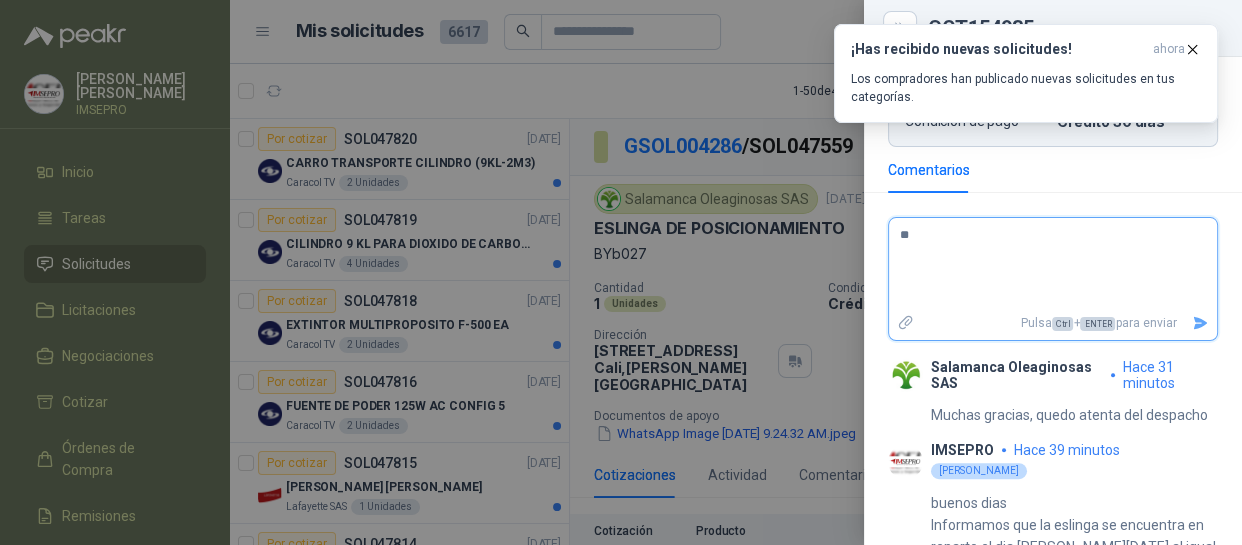 type on "**" 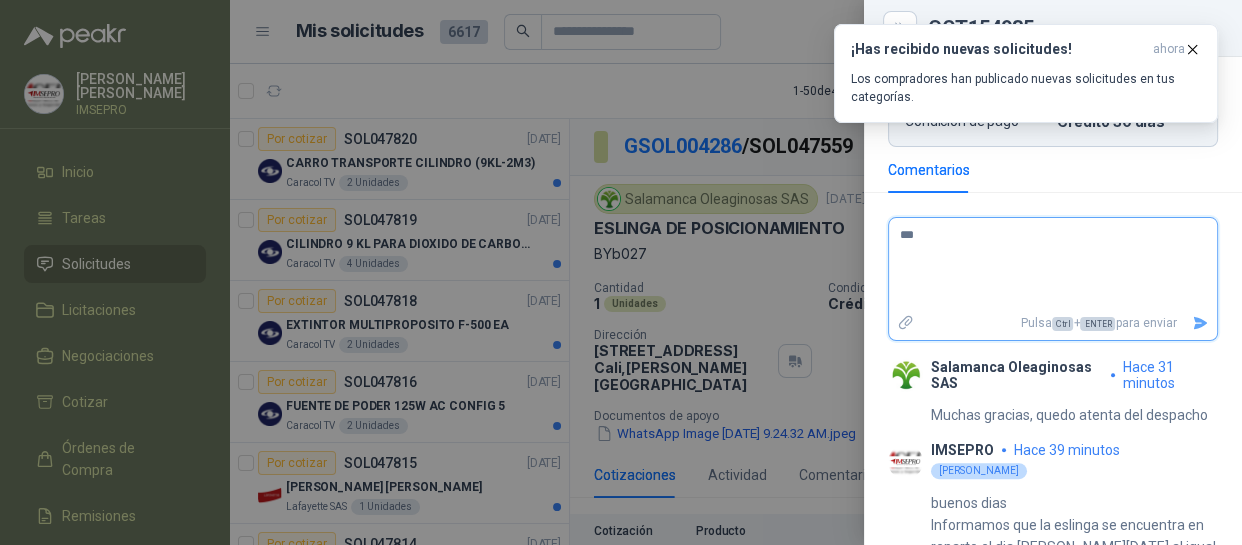 type 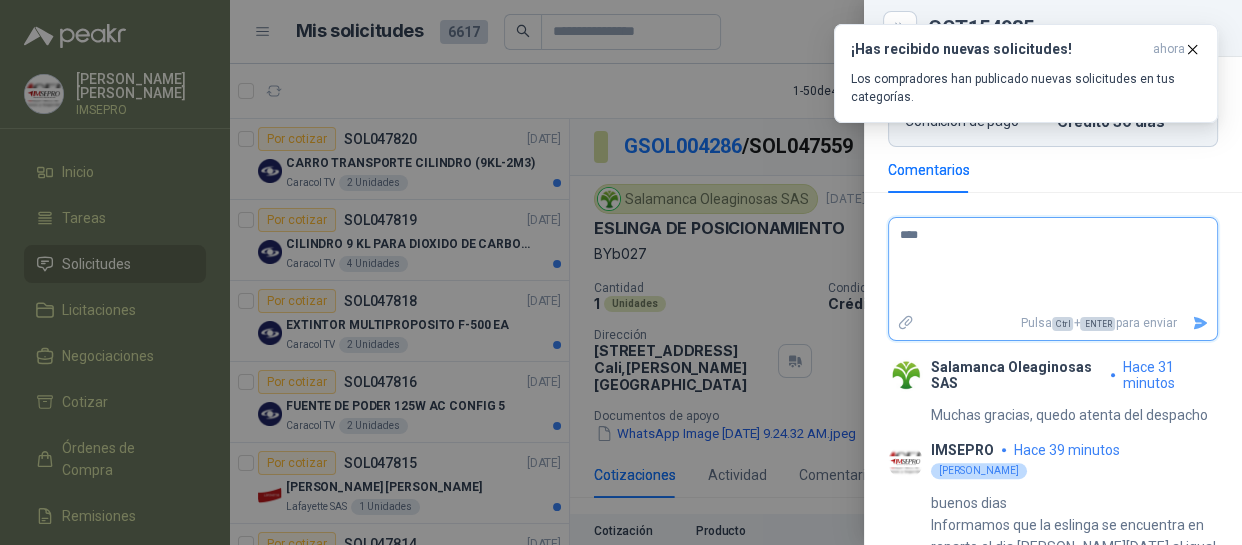 type on "*****" 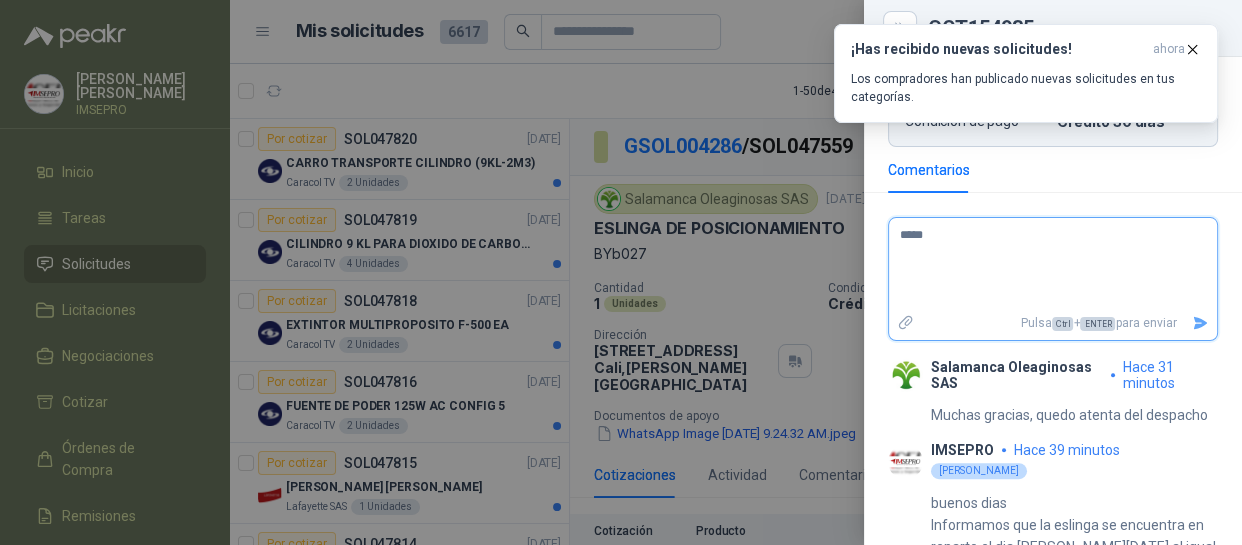 type 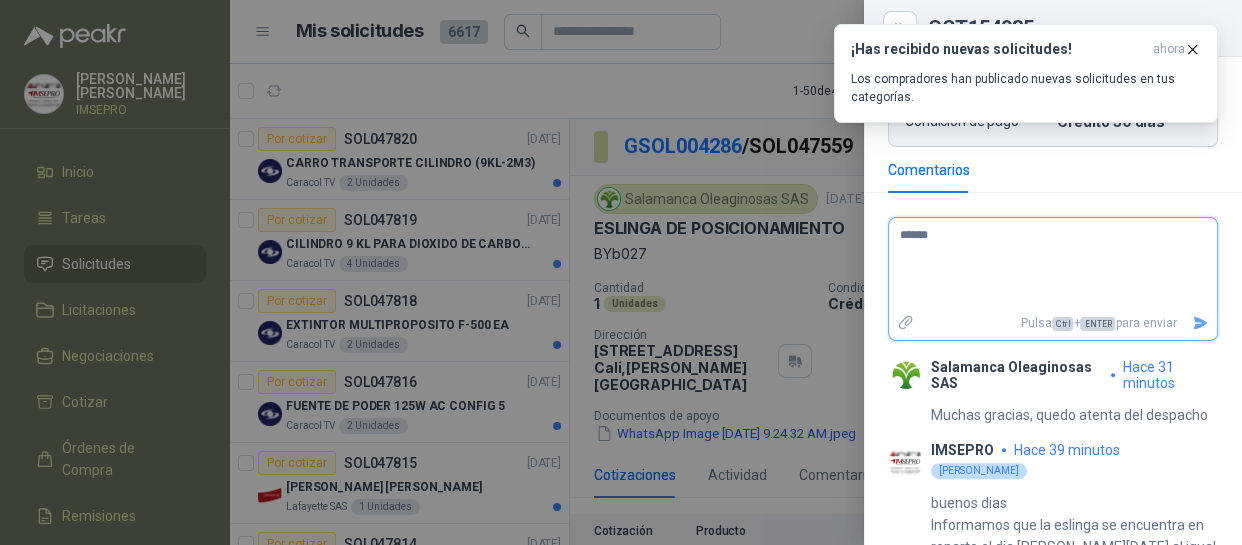 type on "*******" 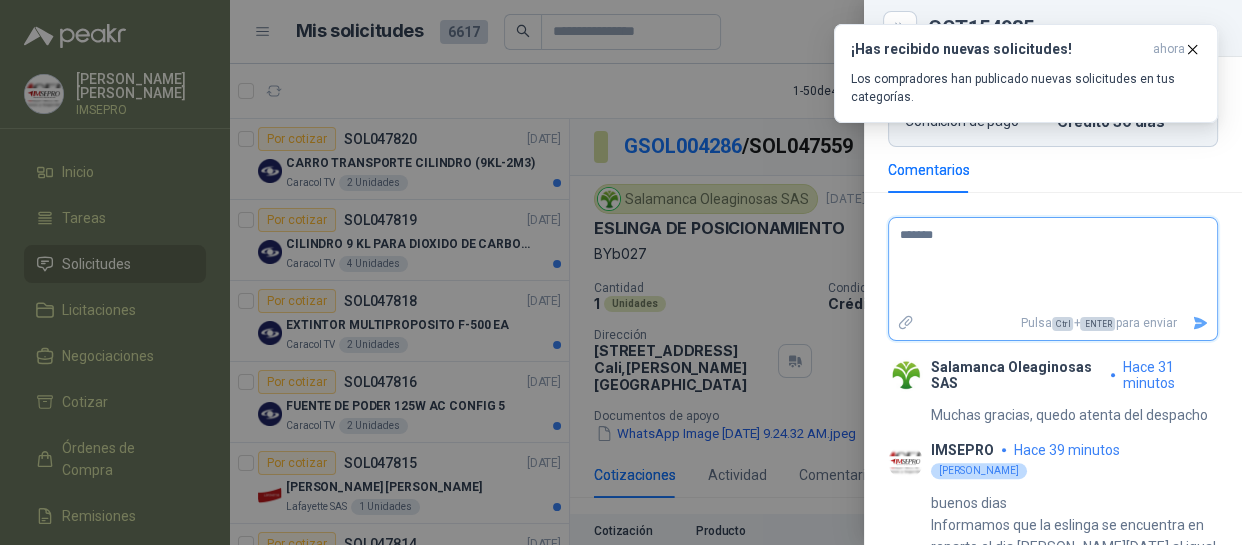 type on "********" 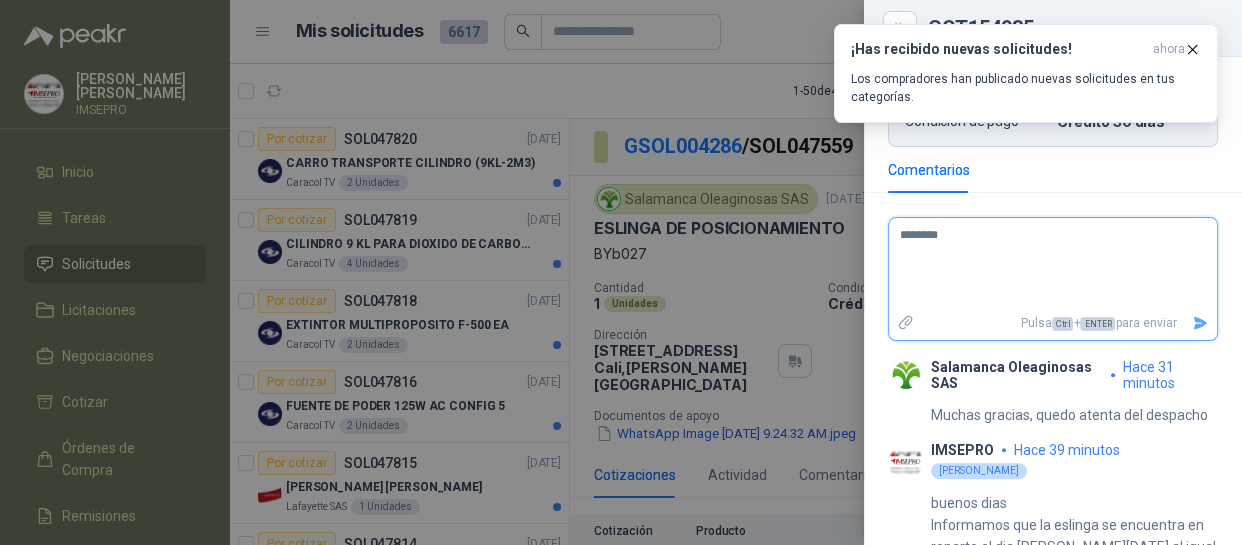 type on "*********" 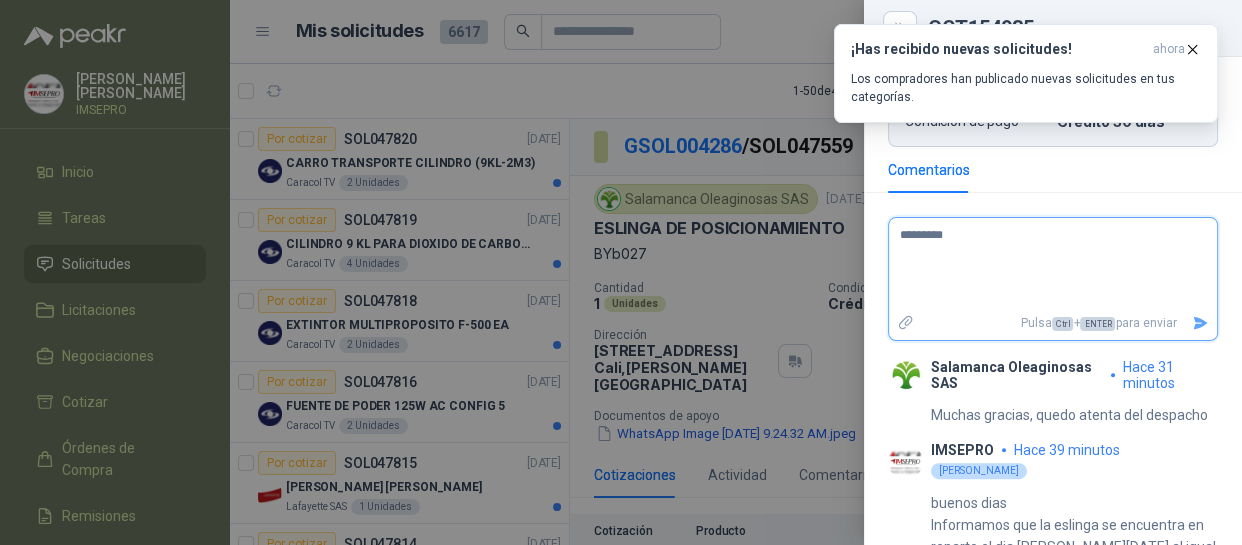 type on "*********" 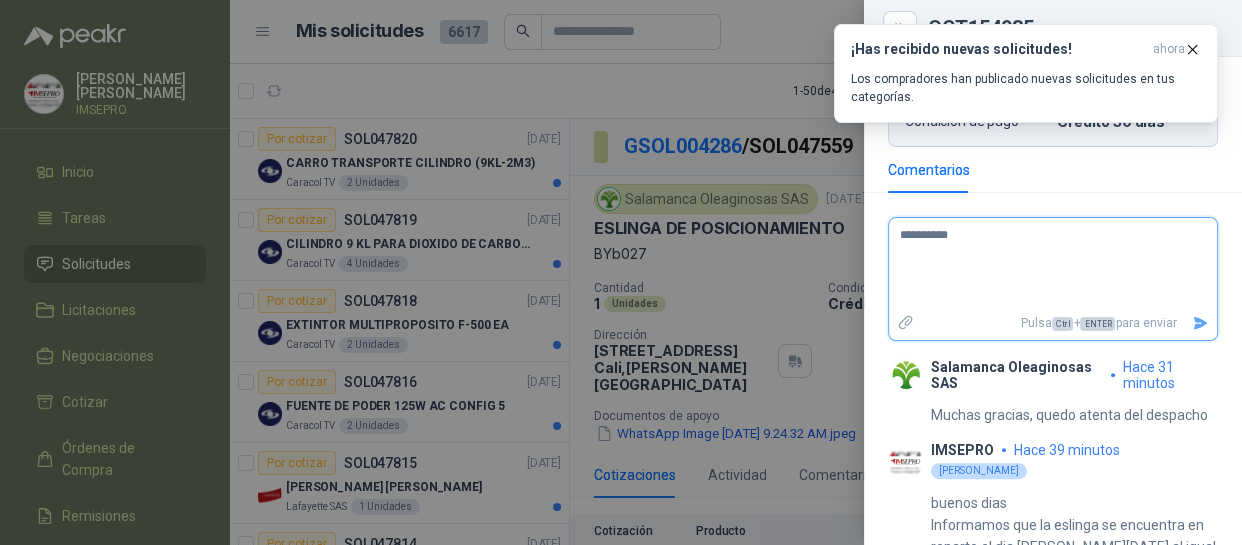 type on "**********" 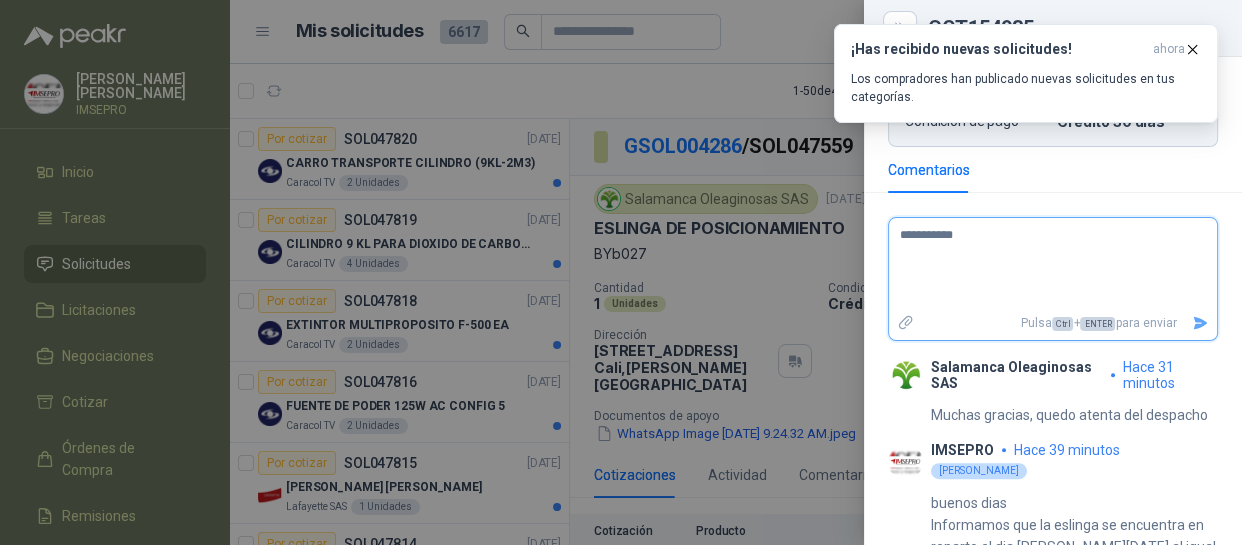 type 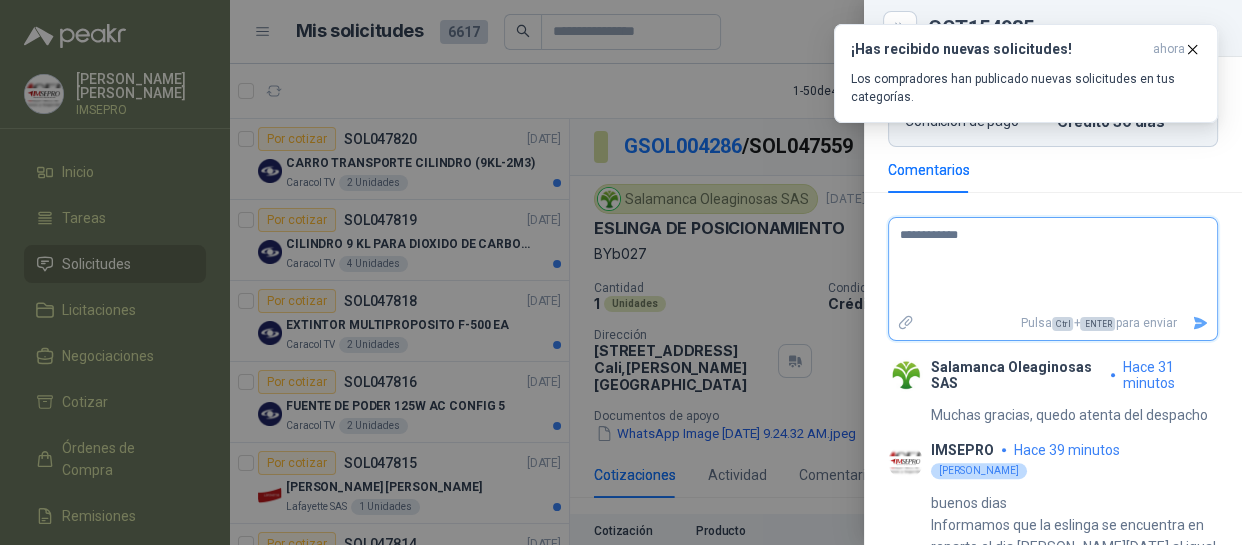type on "**********" 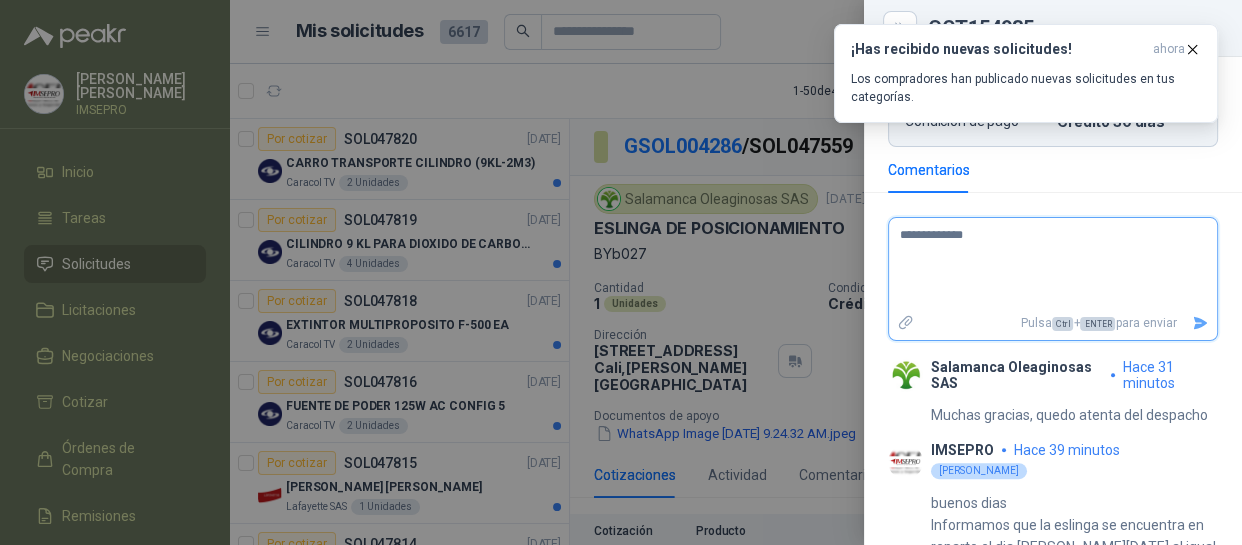 type on "**********" 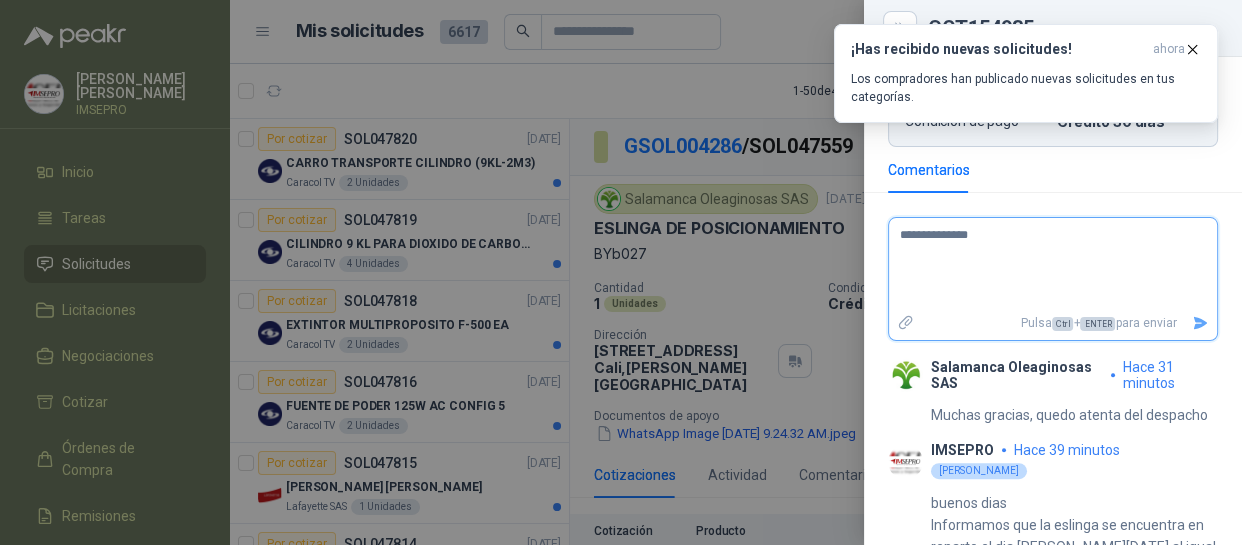 type on "**********" 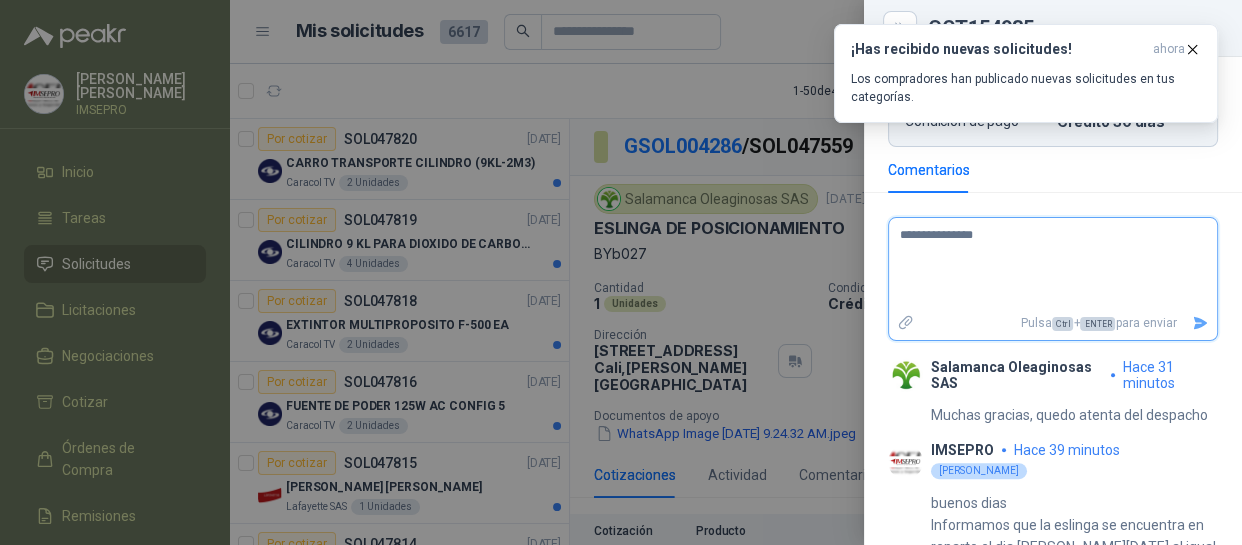 type on "**********" 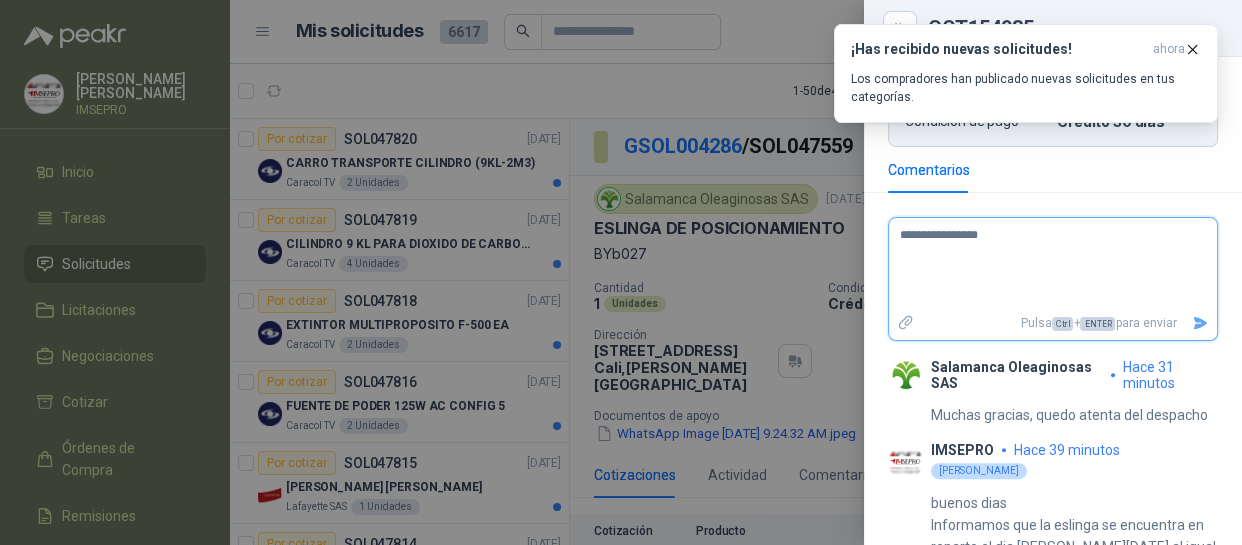 type on "**********" 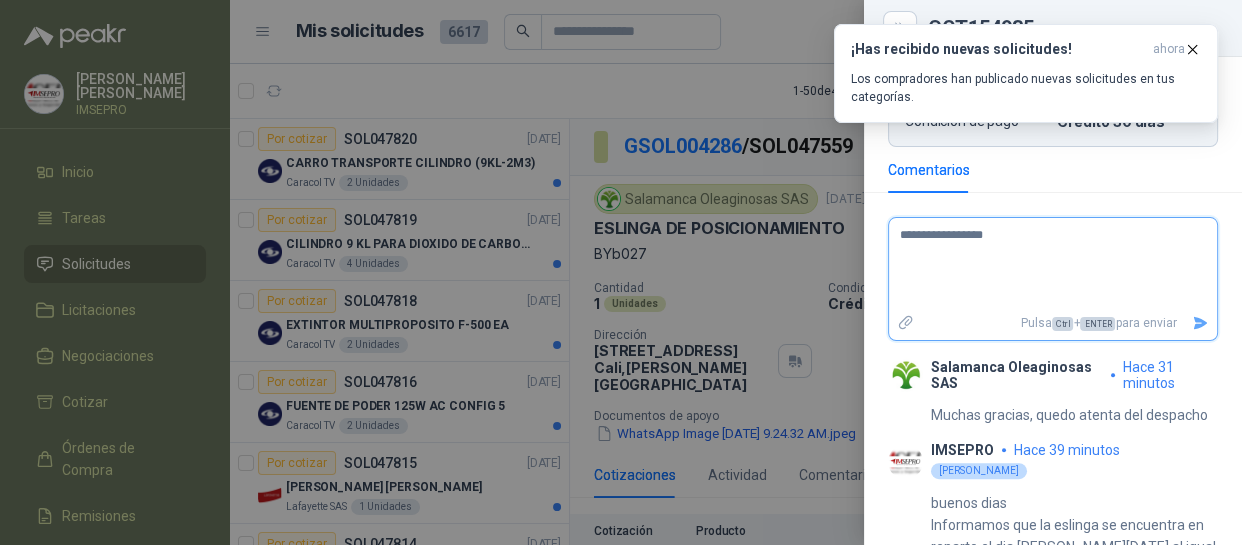 type 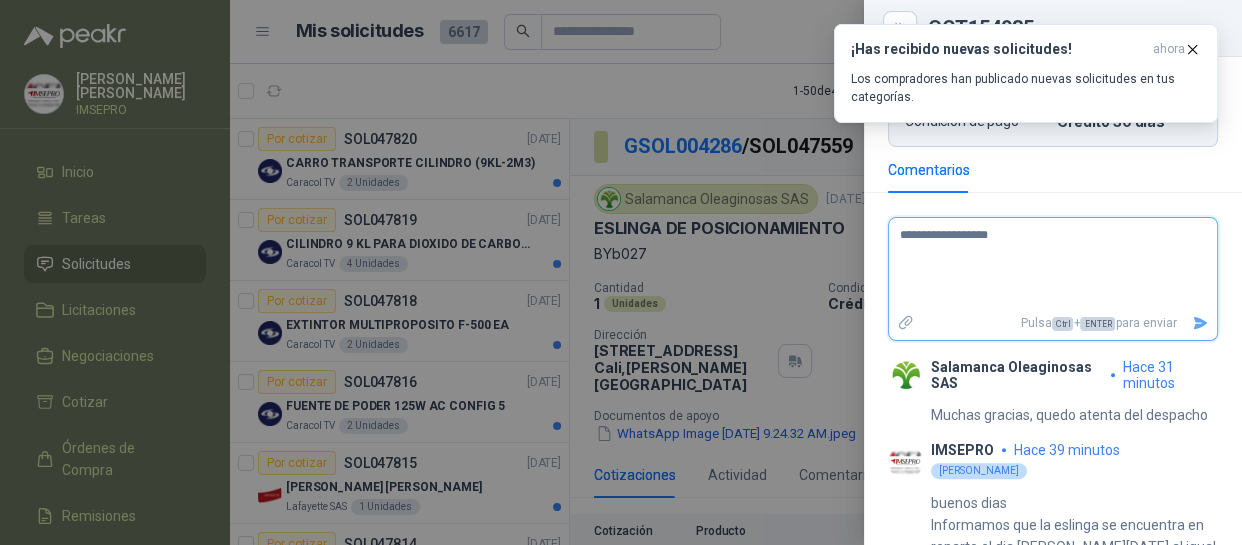 type on "**********" 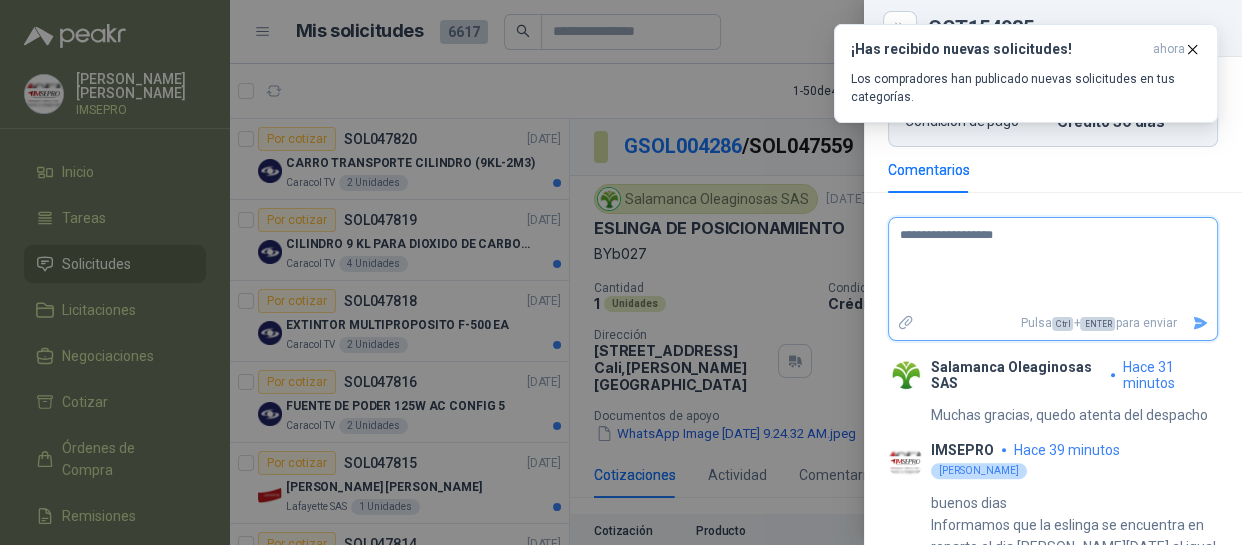 type 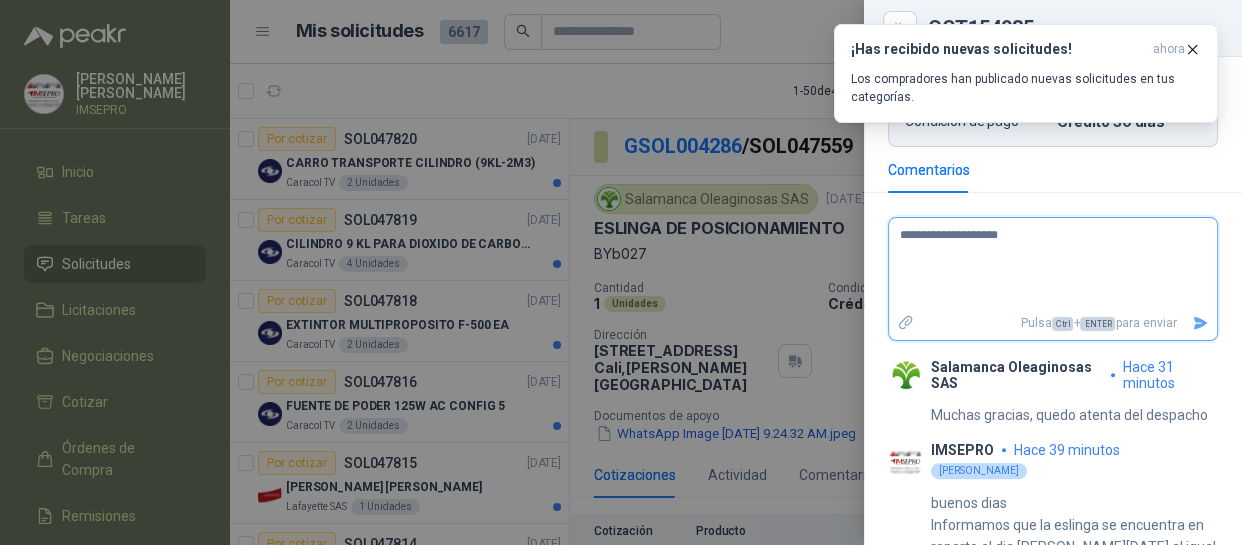type on "**********" 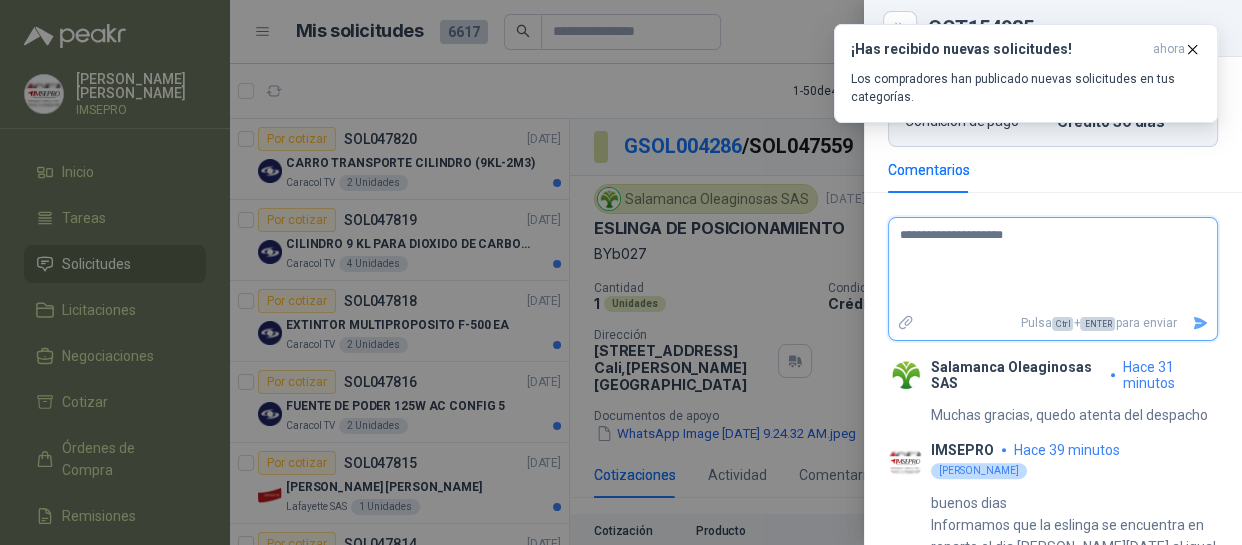 type on "**********" 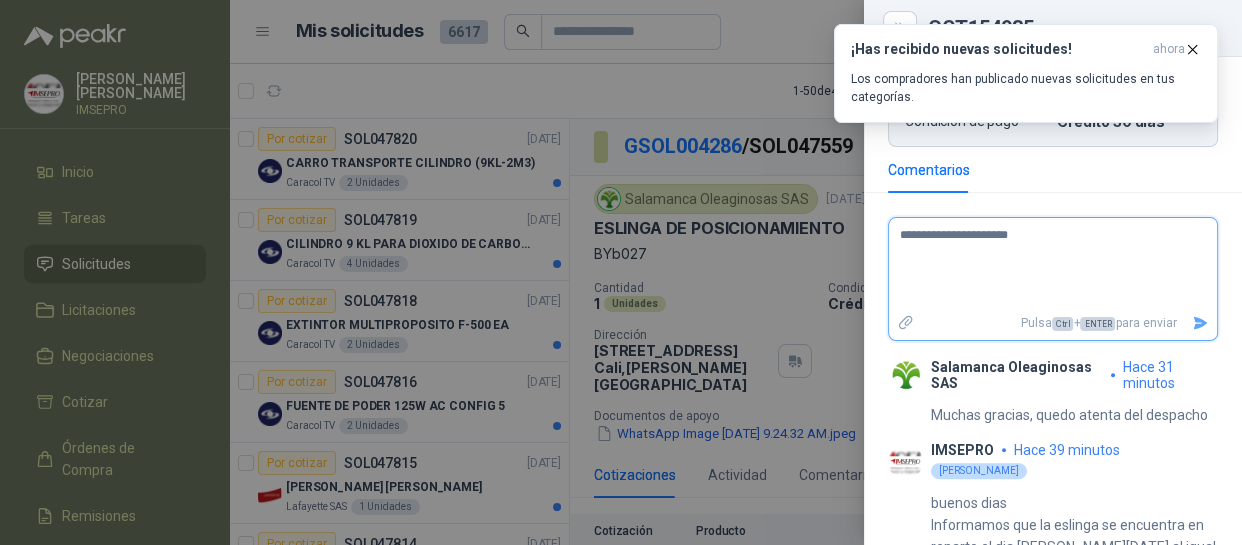type on "**********" 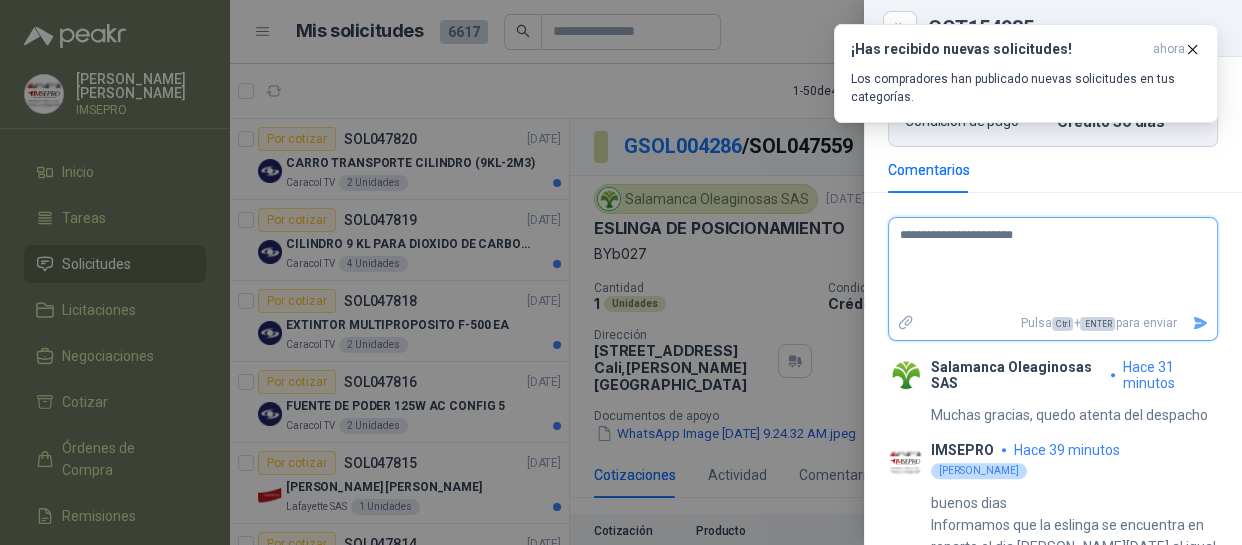 type on "**********" 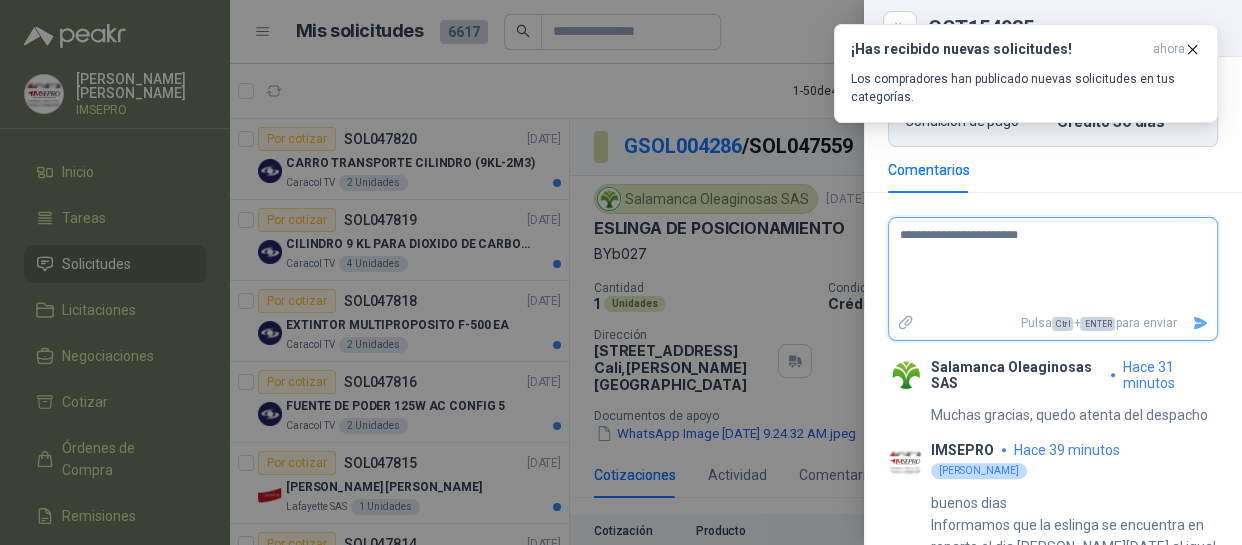 type on "**********" 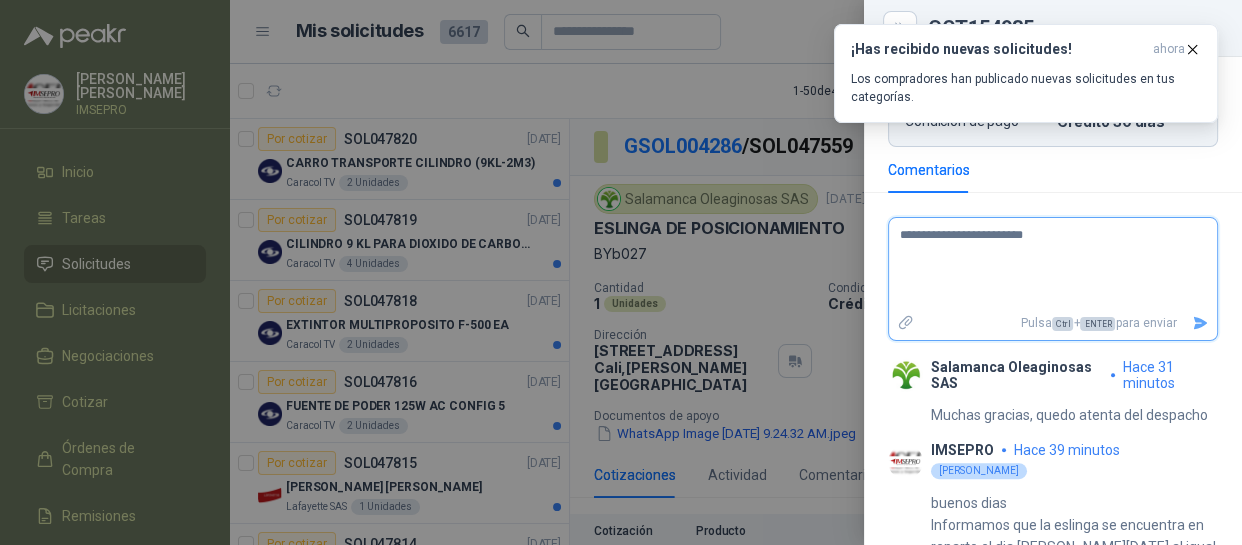 type on "**********" 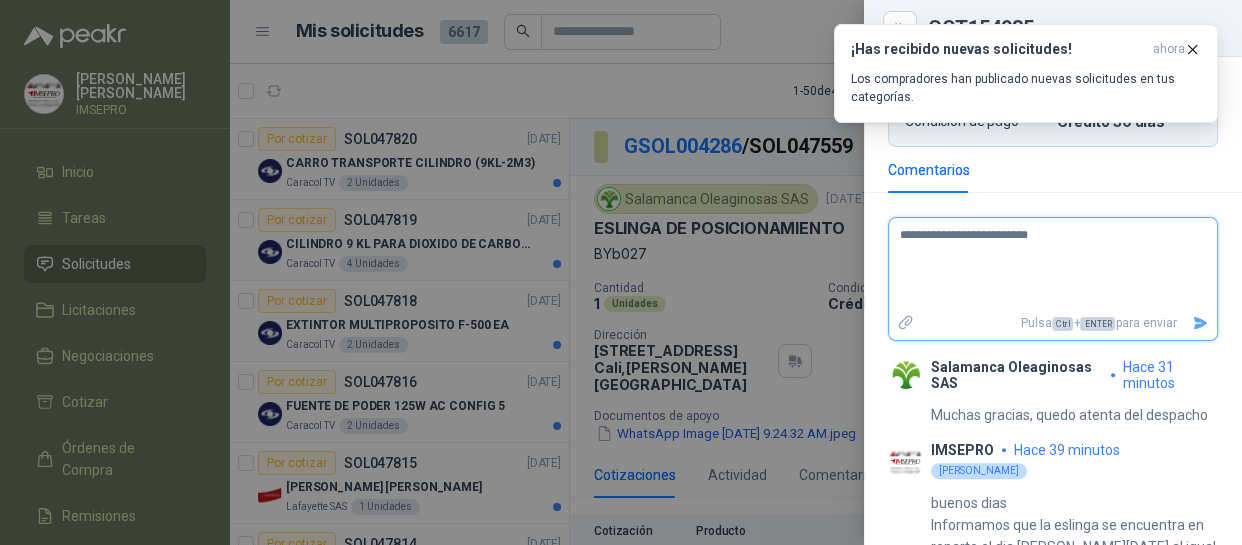 type on "**********" 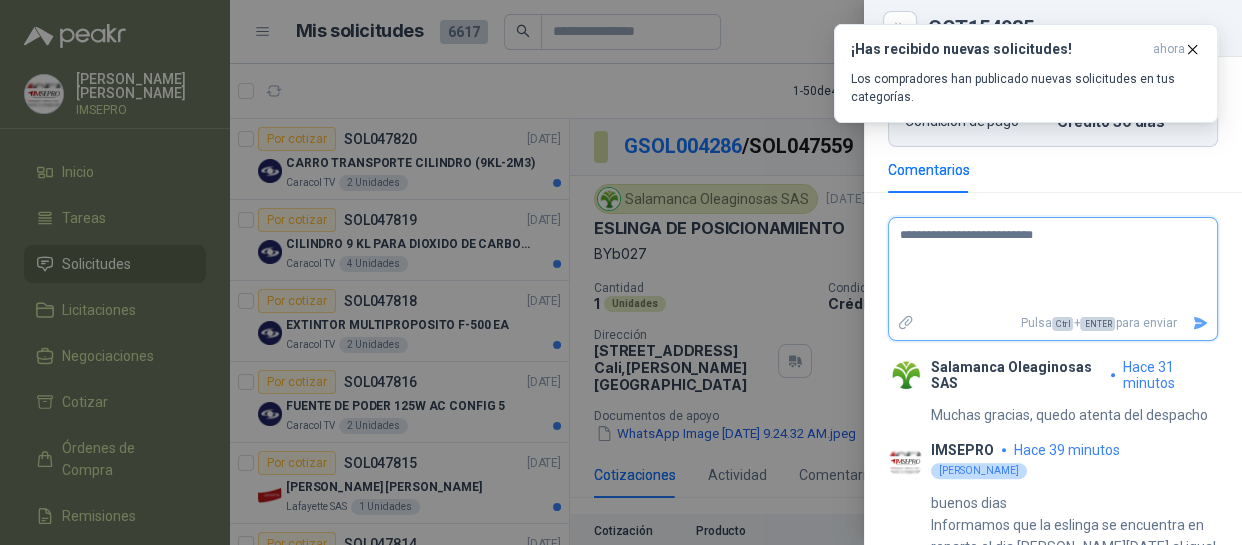 type on "**********" 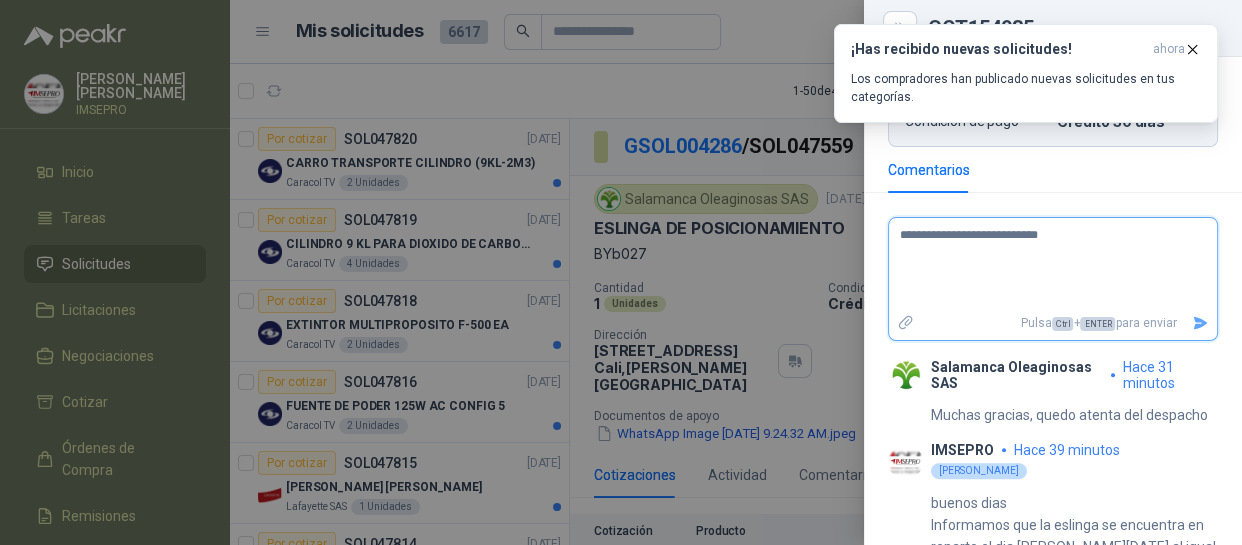 type on "**********" 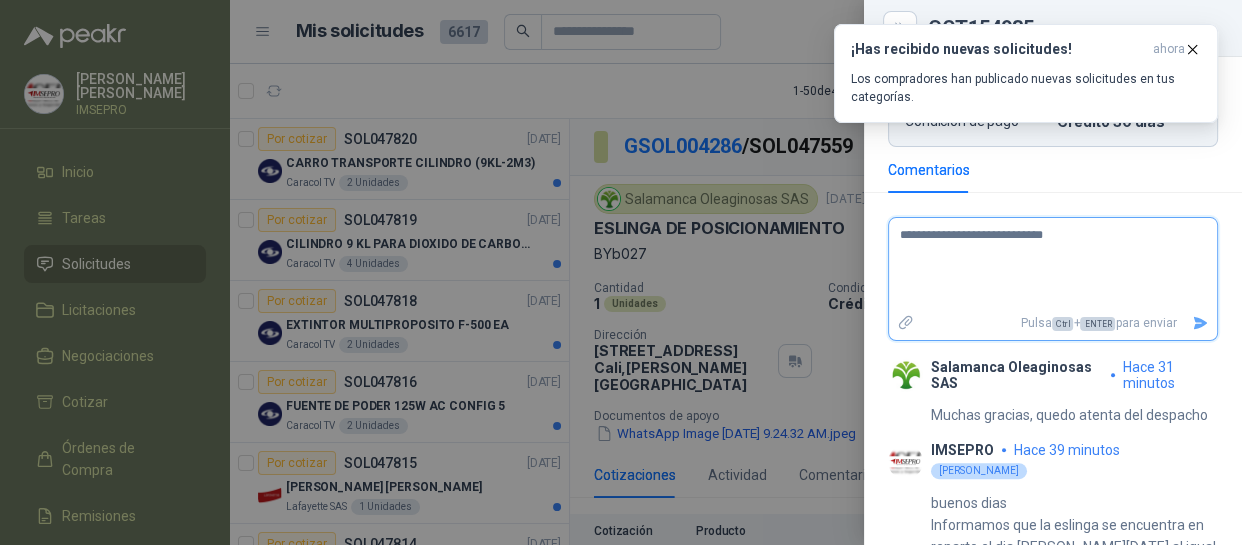 type on "**********" 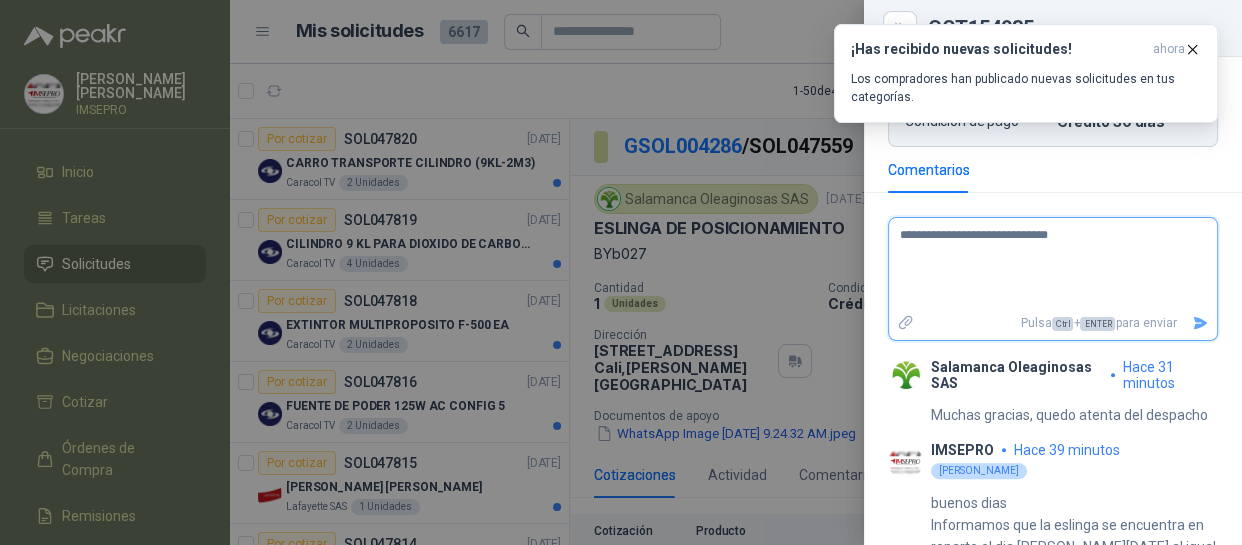 type on "**********" 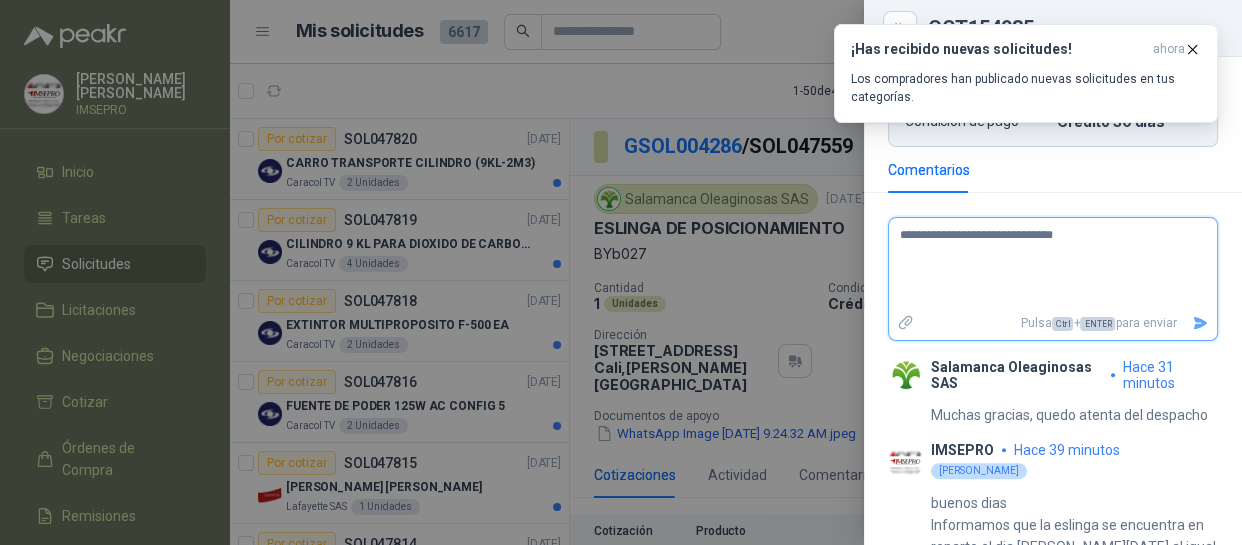 click on "**********" at bounding box center (1045, 264) 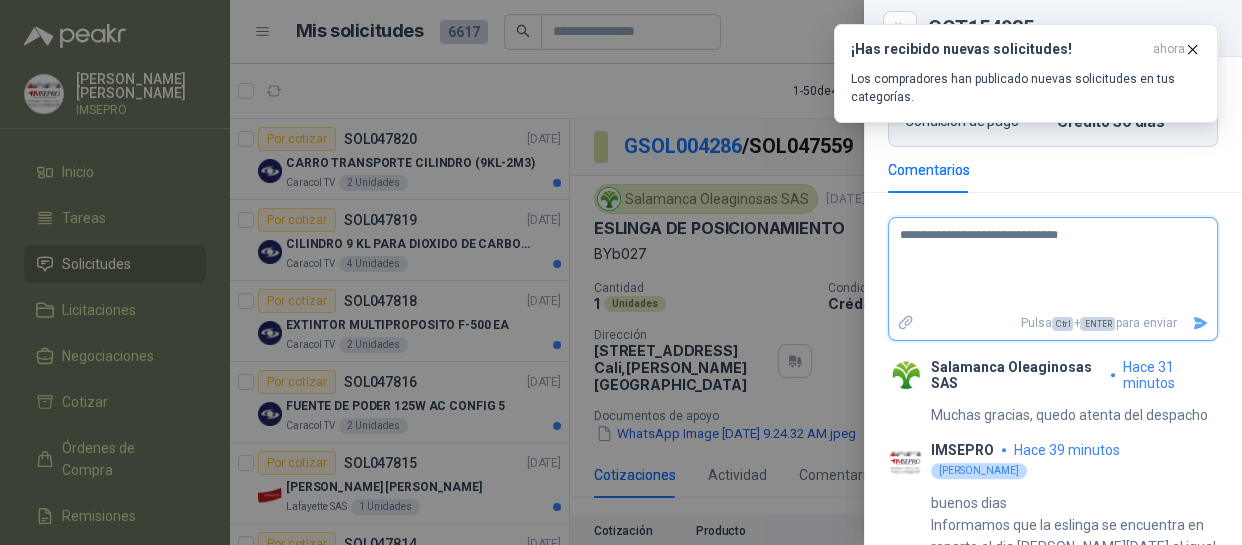 type on "**********" 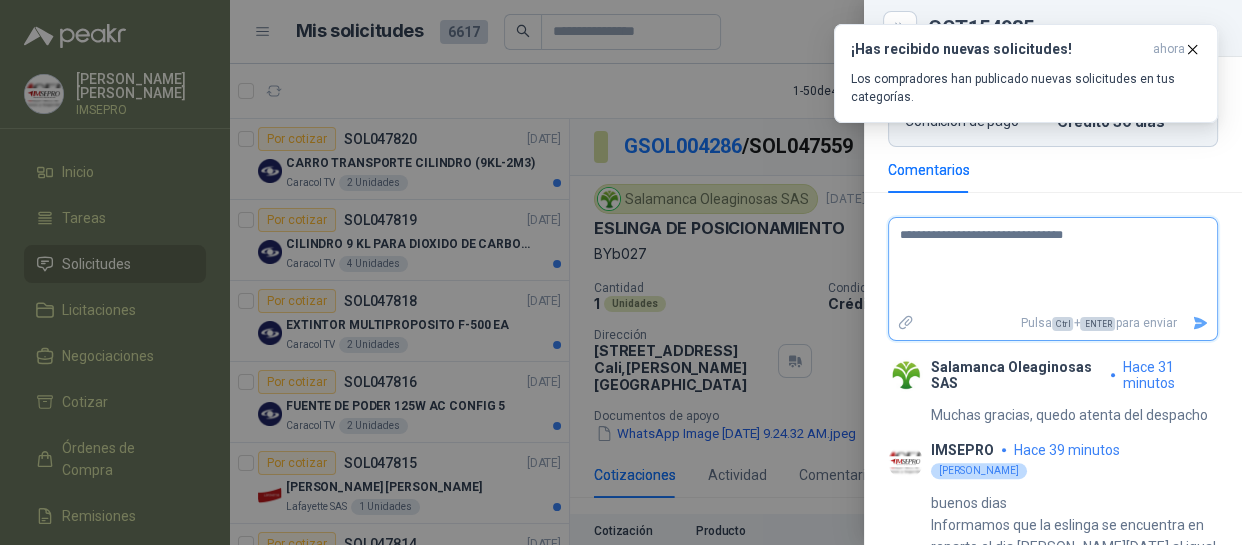 type on "**********" 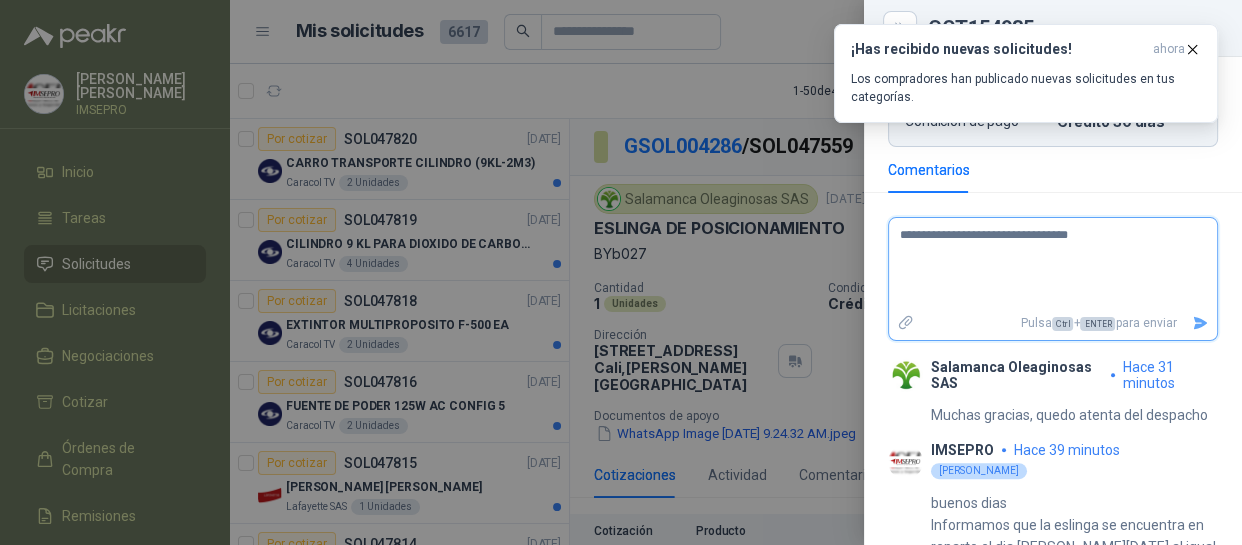 type on "**********" 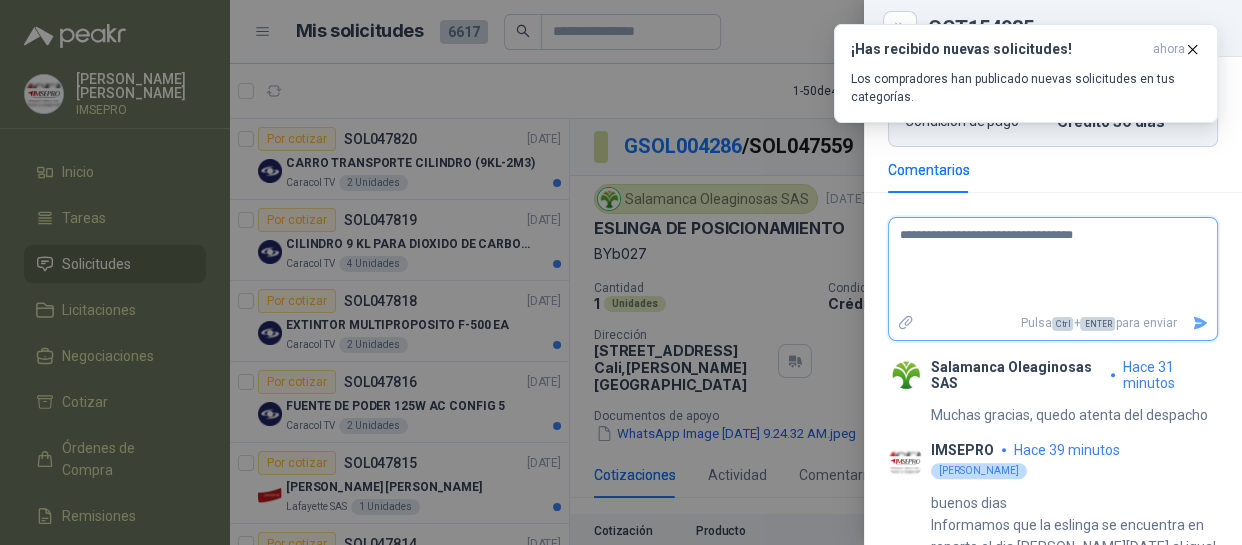 type on "**********" 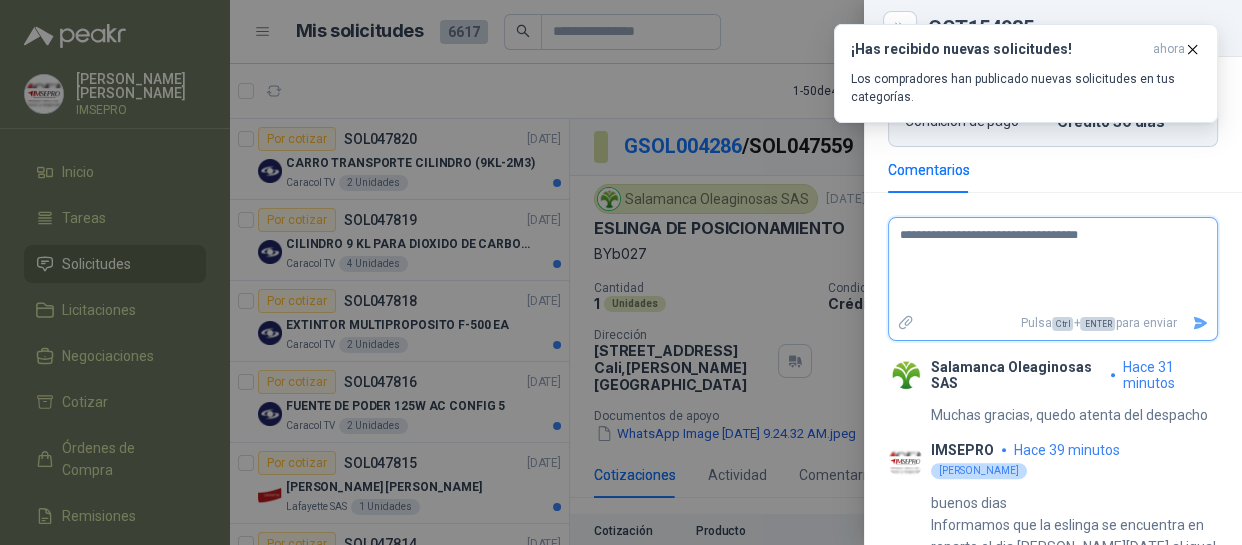 type on "**********" 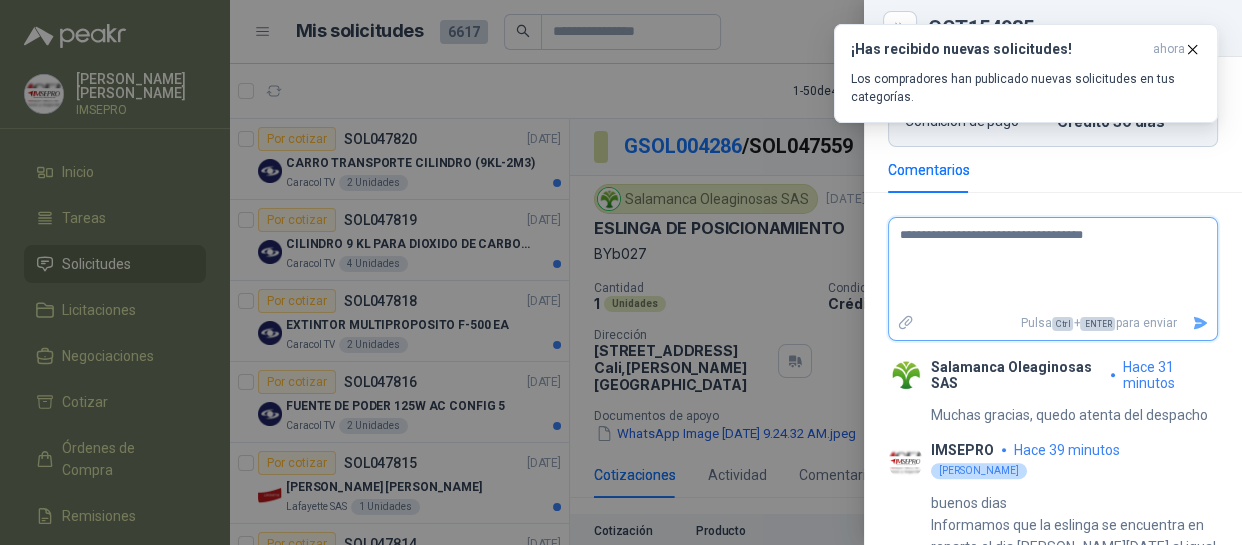 type on "**********" 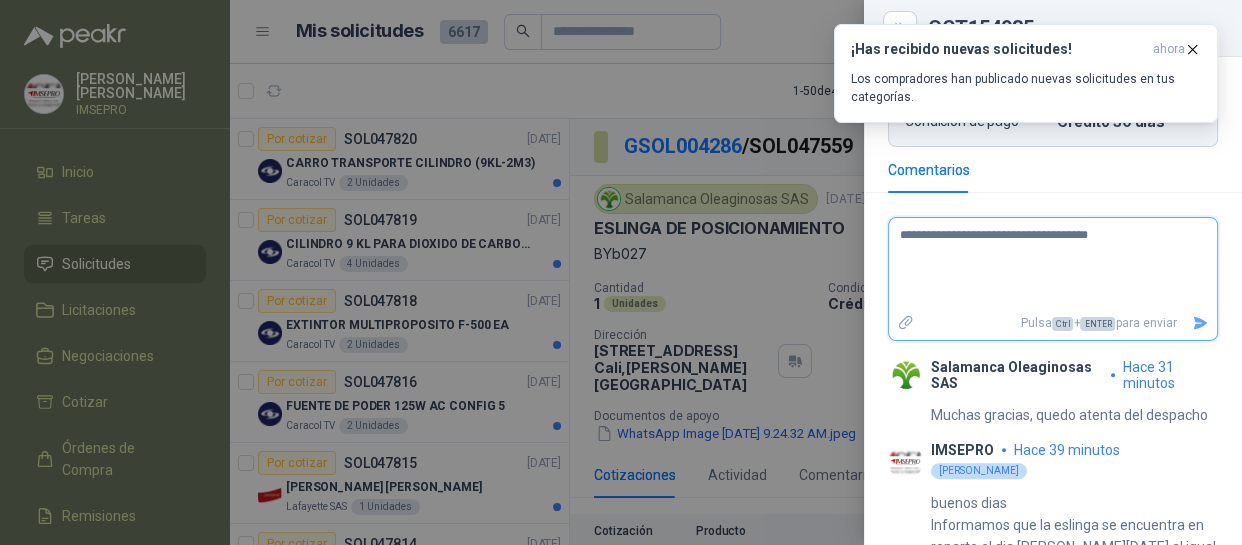 type on "**********" 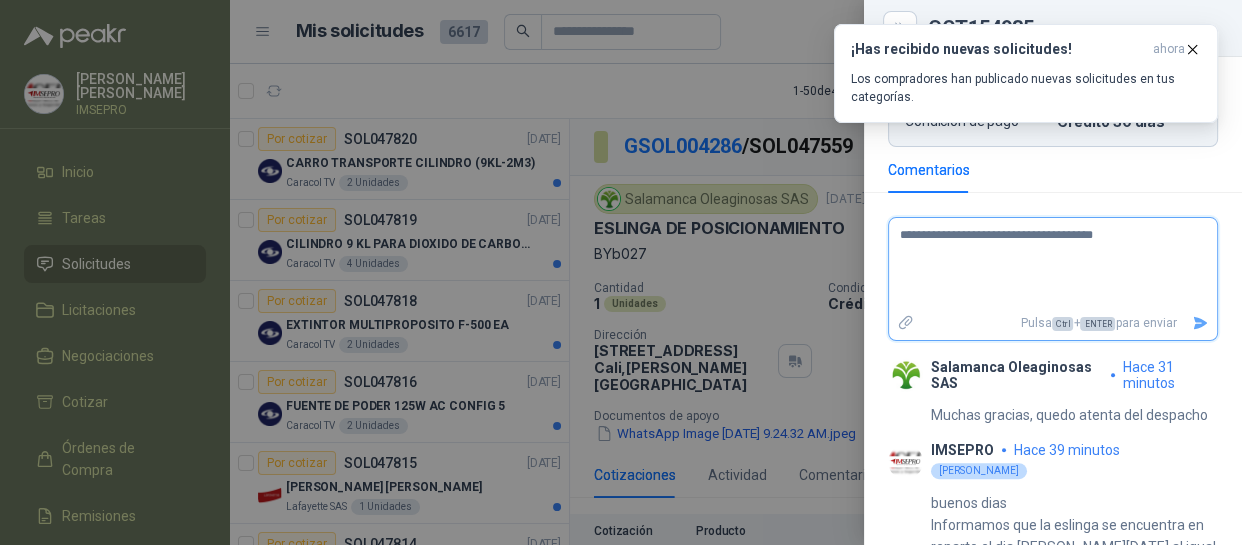 type 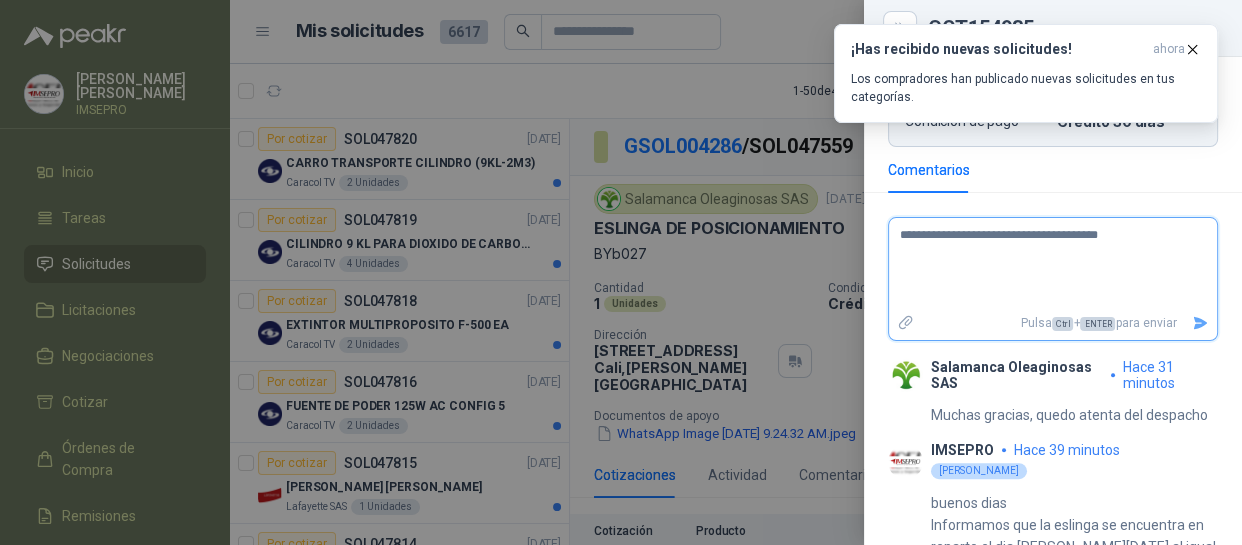 type on "**********" 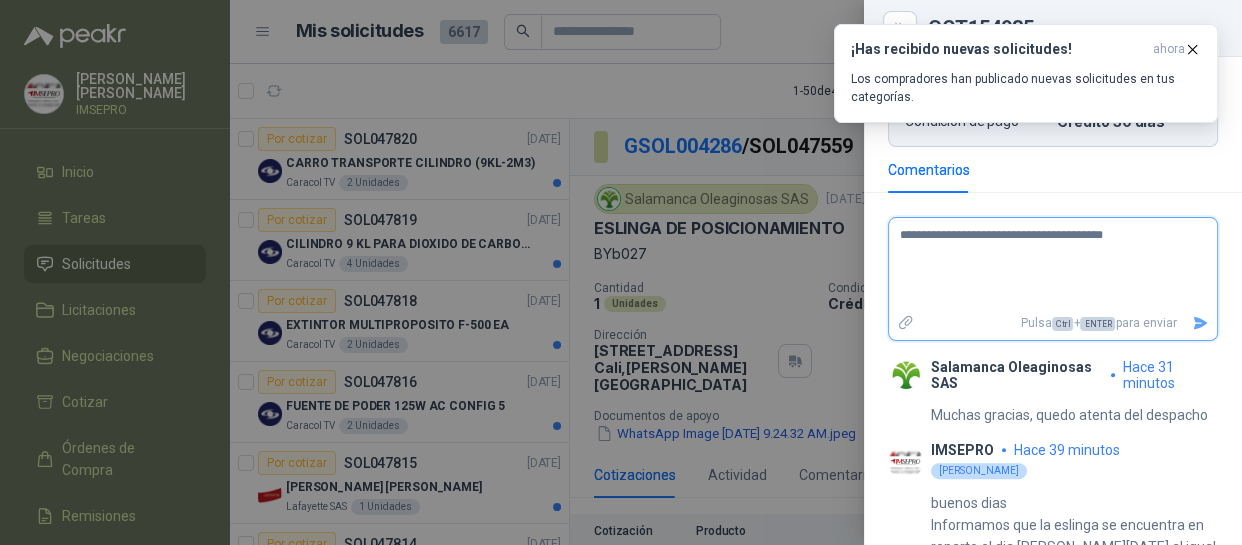 type on "**********" 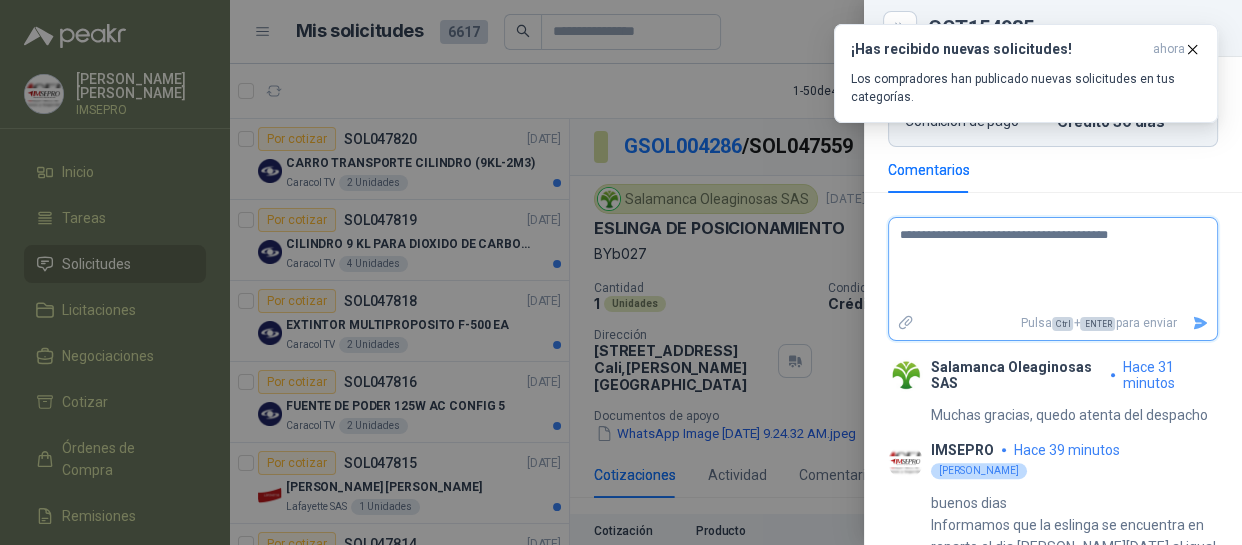 type on "**********" 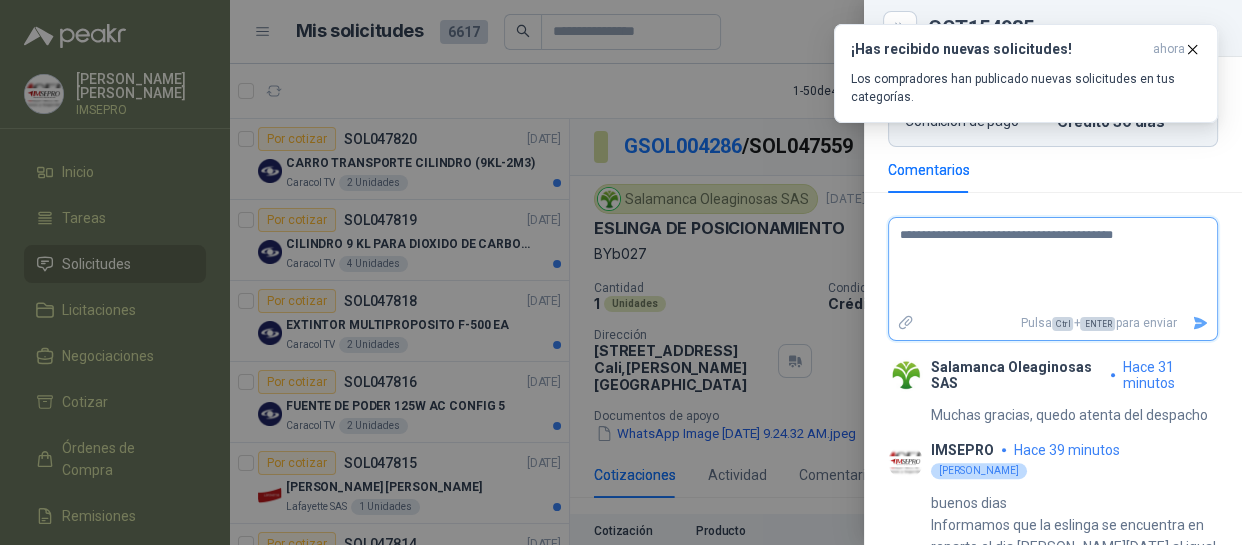 type on "**********" 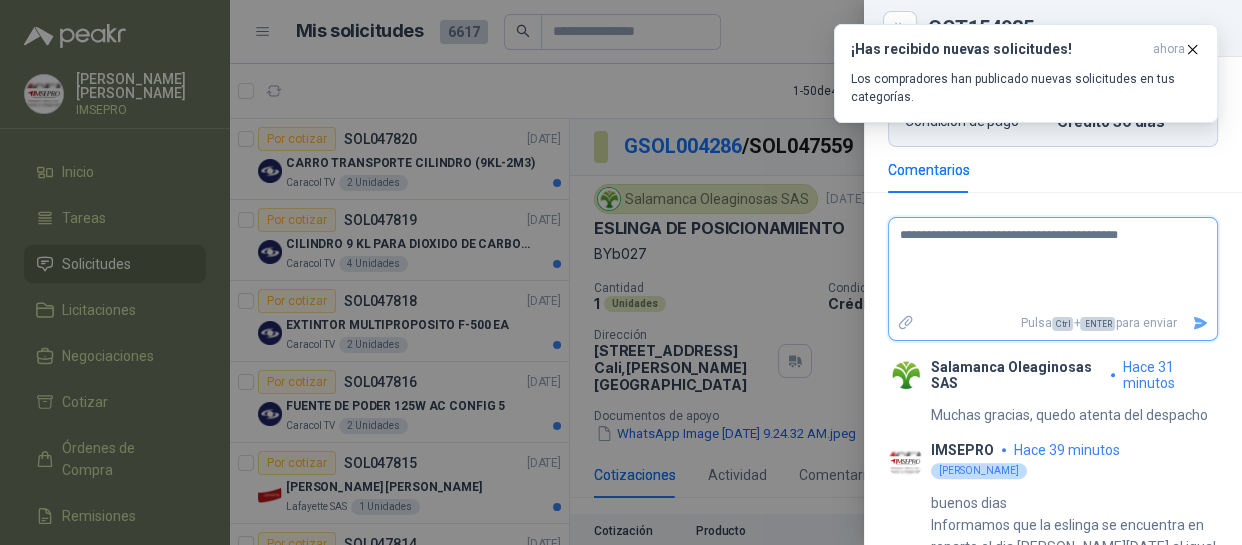 type on "**********" 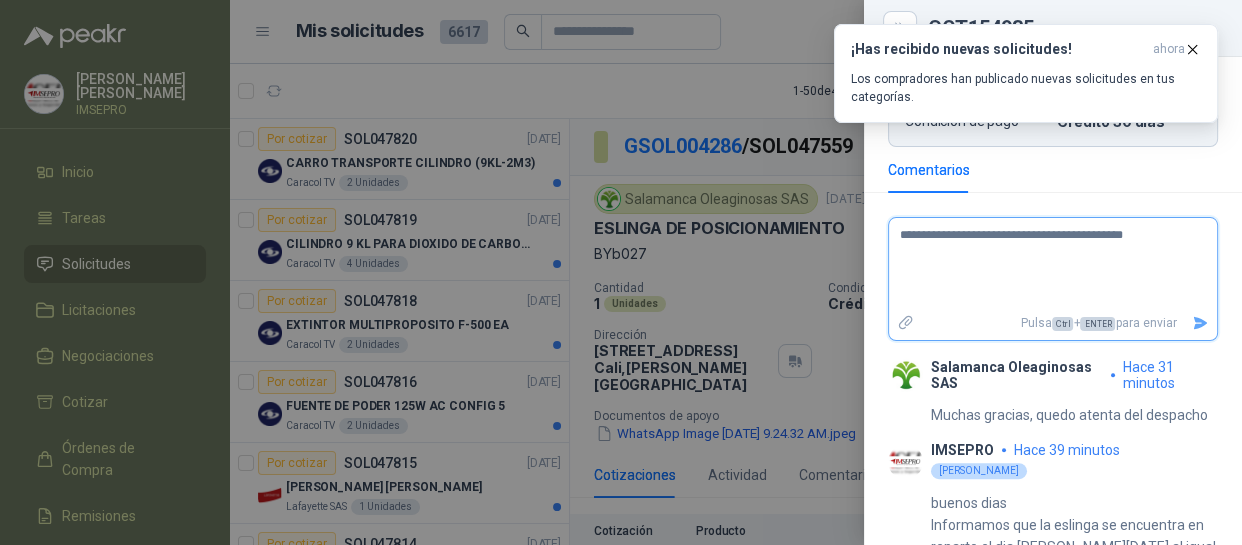 type on "**********" 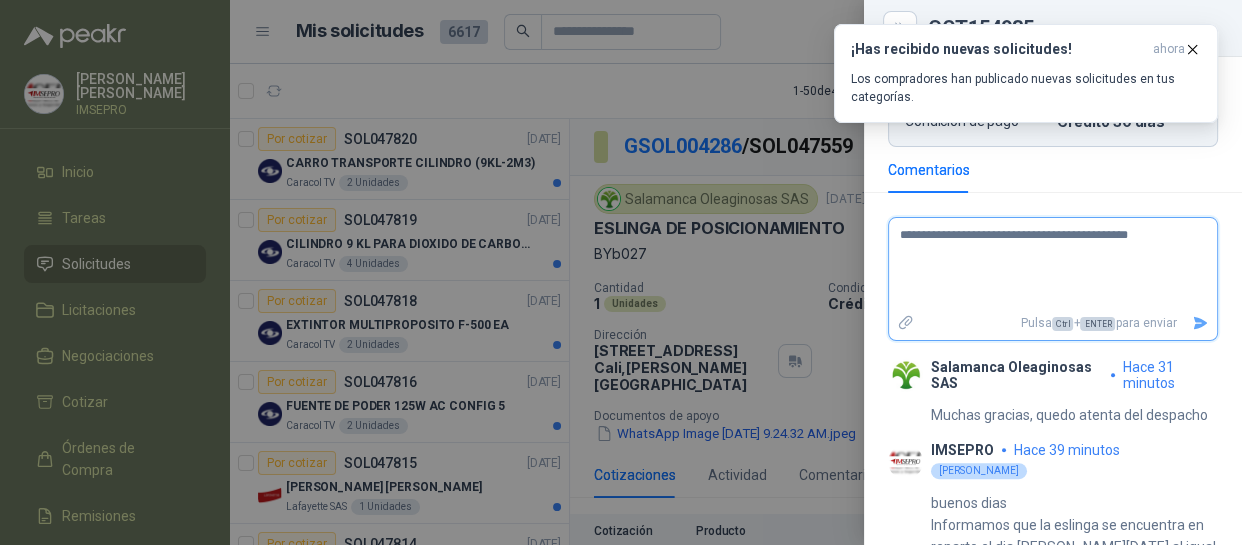 type on "**********" 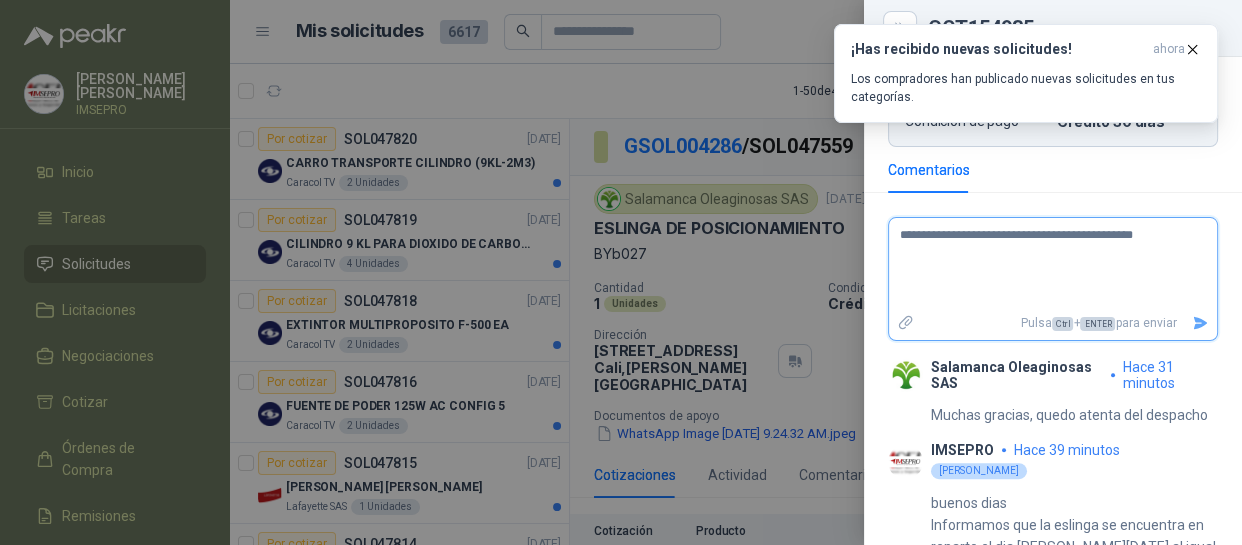 type on "**********" 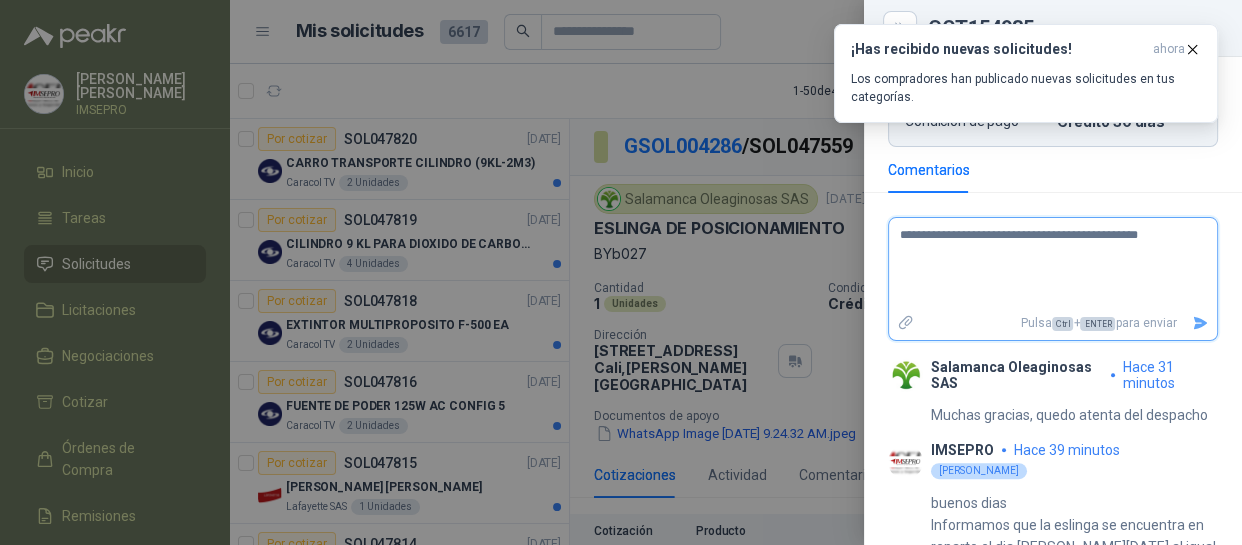 type on "**********" 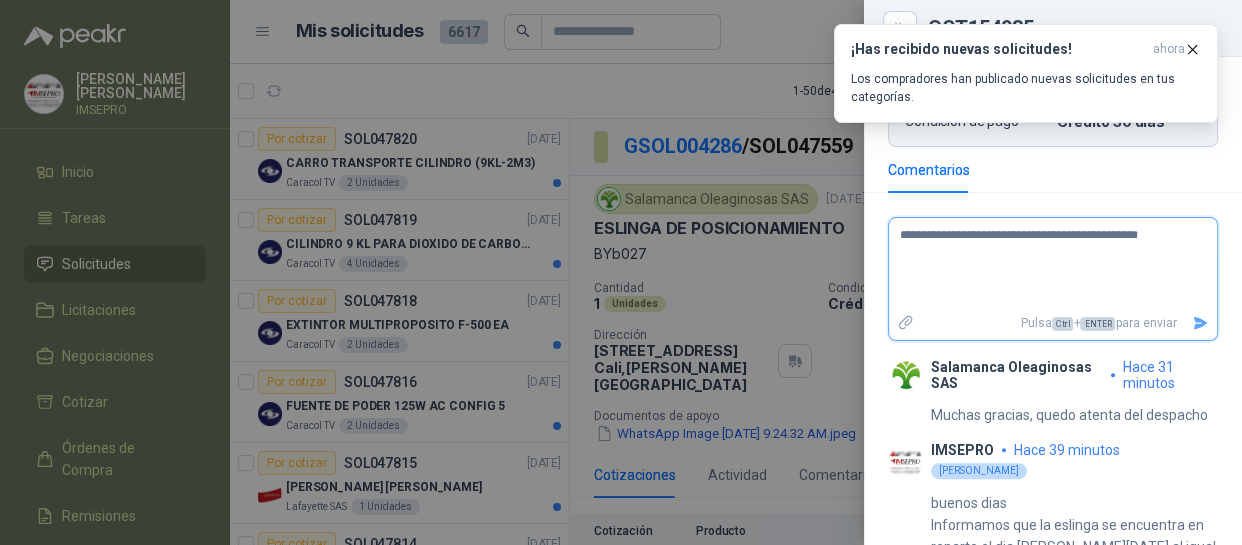 click 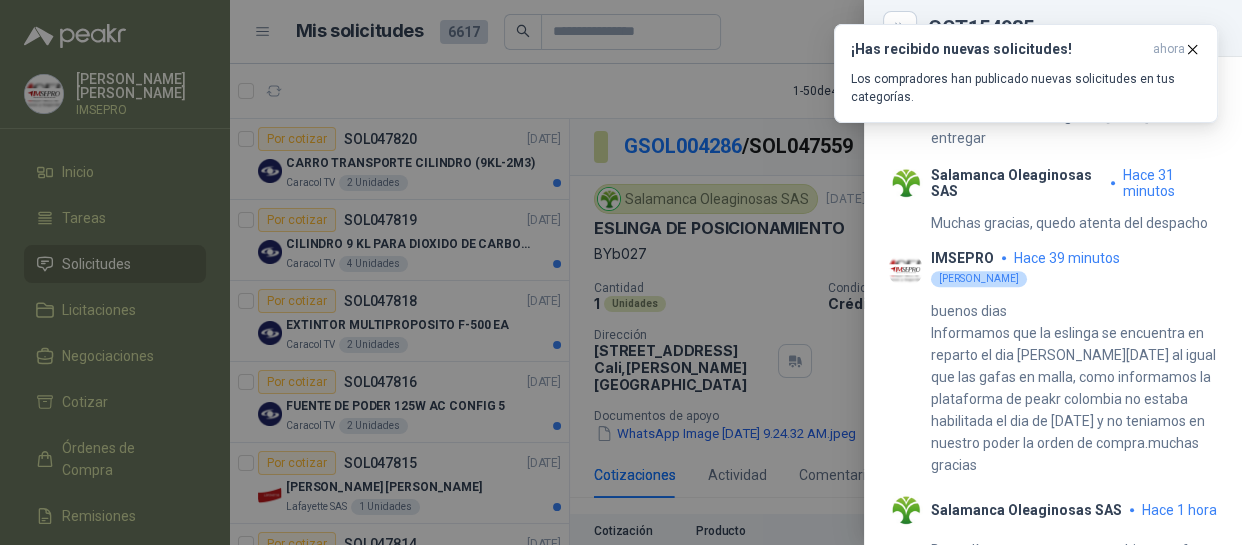 scroll, scrollTop: 1263, scrollLeft: 0, axis: vertical 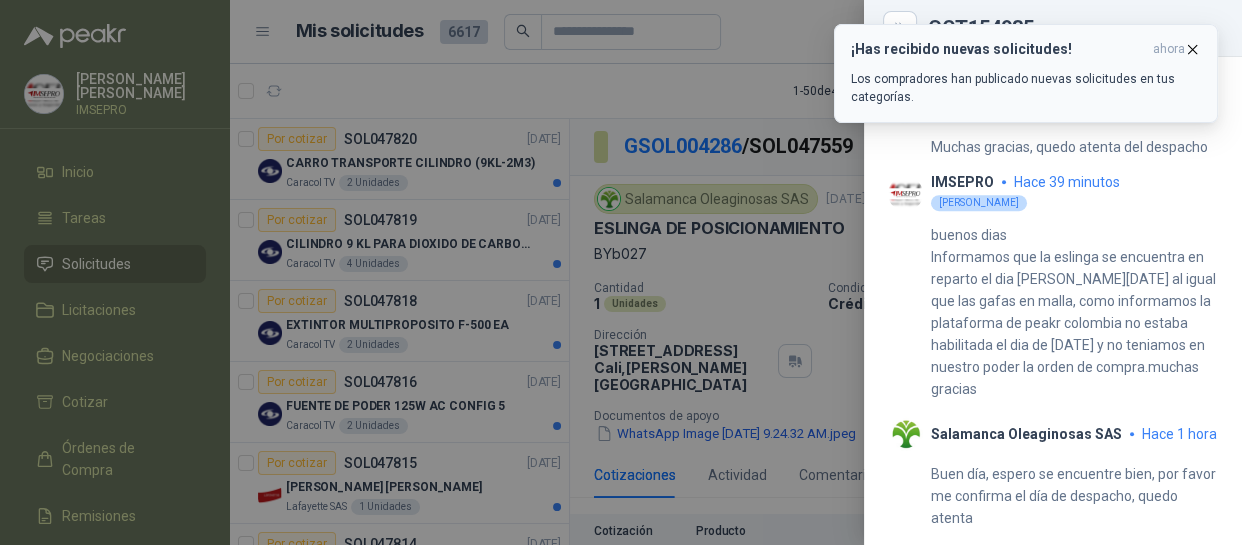 click 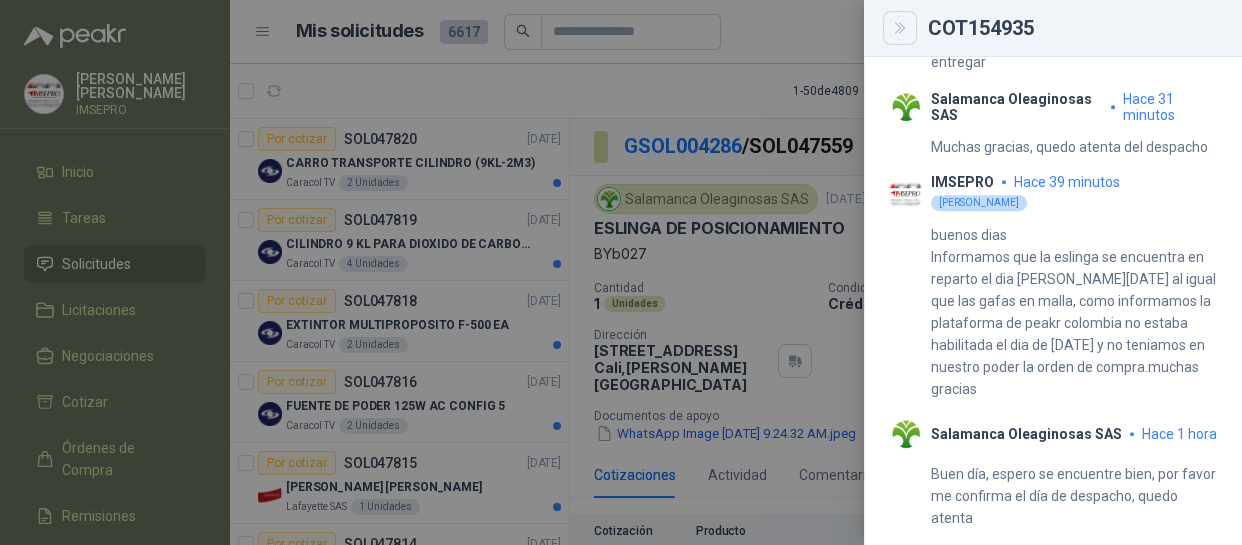 click 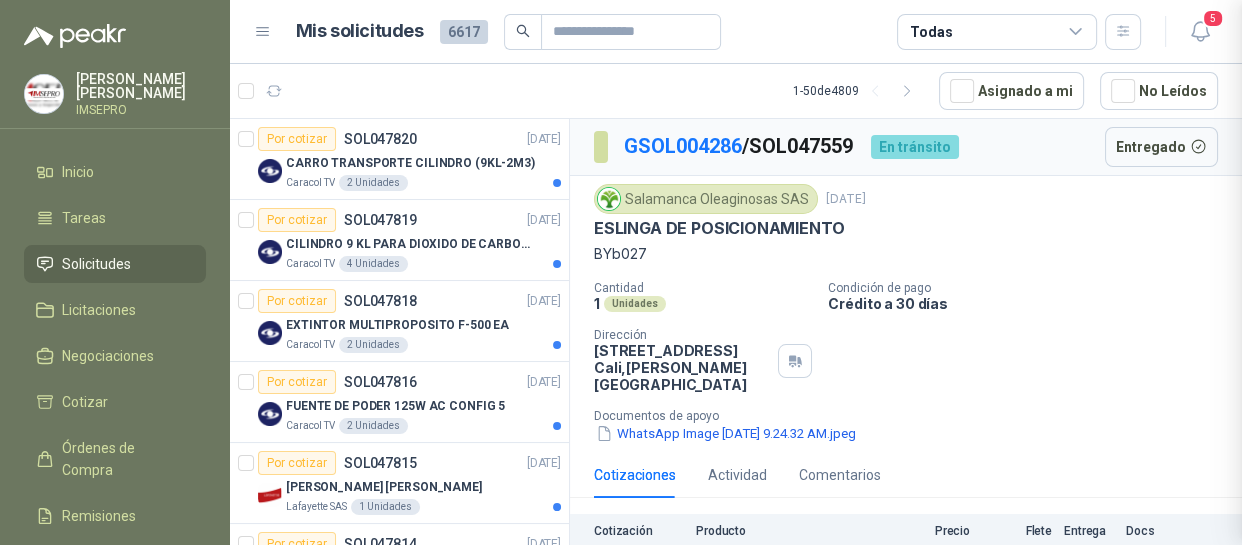 type 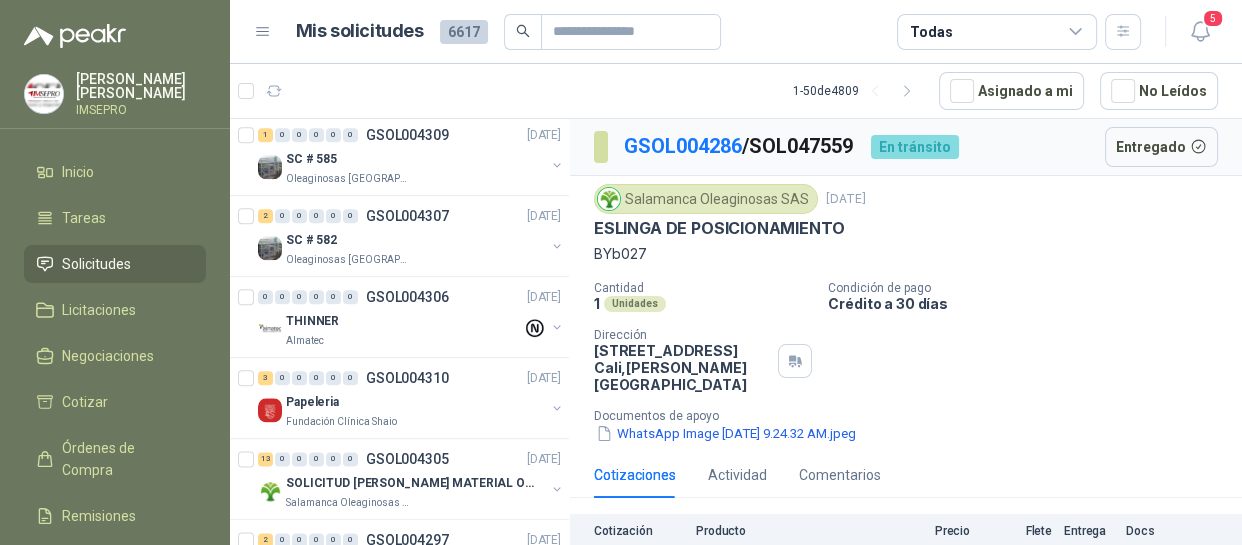 scroll, scrollTop: 2000, scrollLeft: 0, axis: vertical 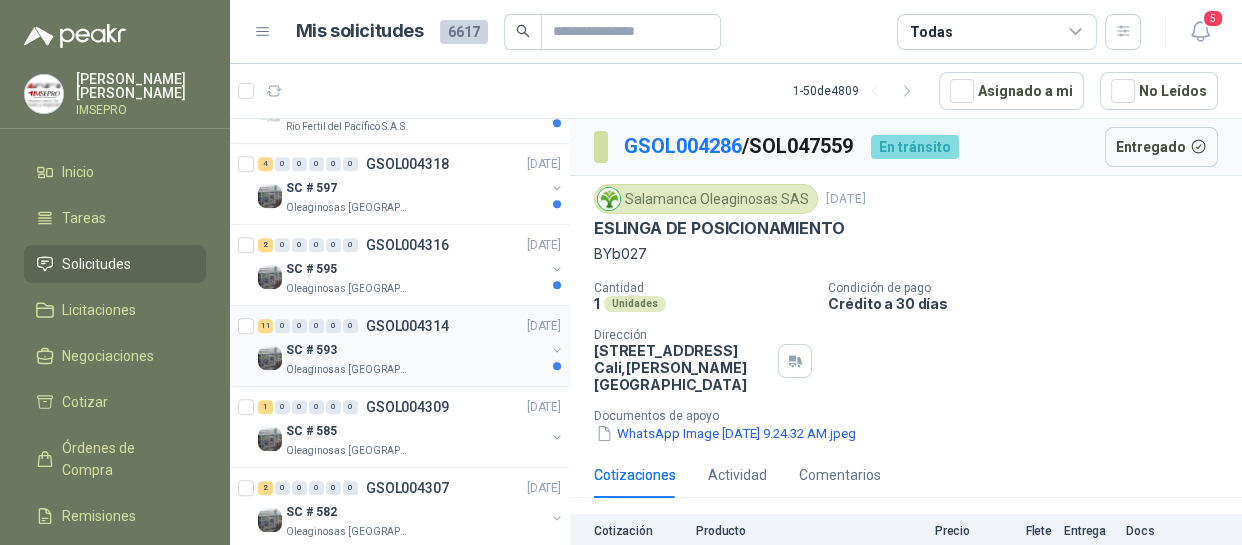 click on "SC # 593" at bounding box center (415, 350) 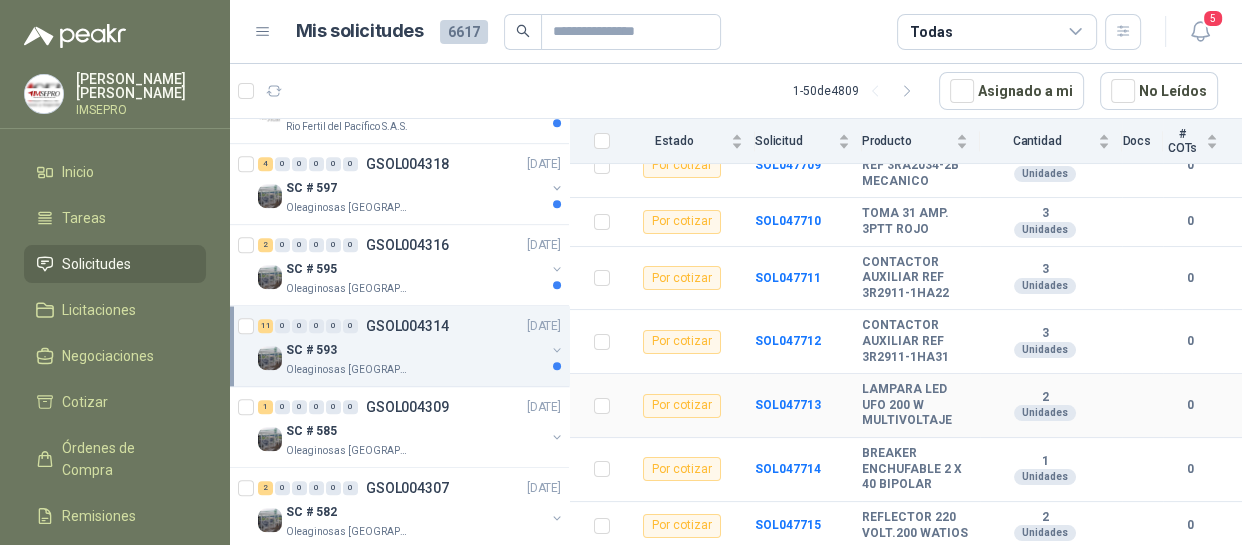 scroll, scrollTop: 520, scrollLeft: 0, axis: vertical 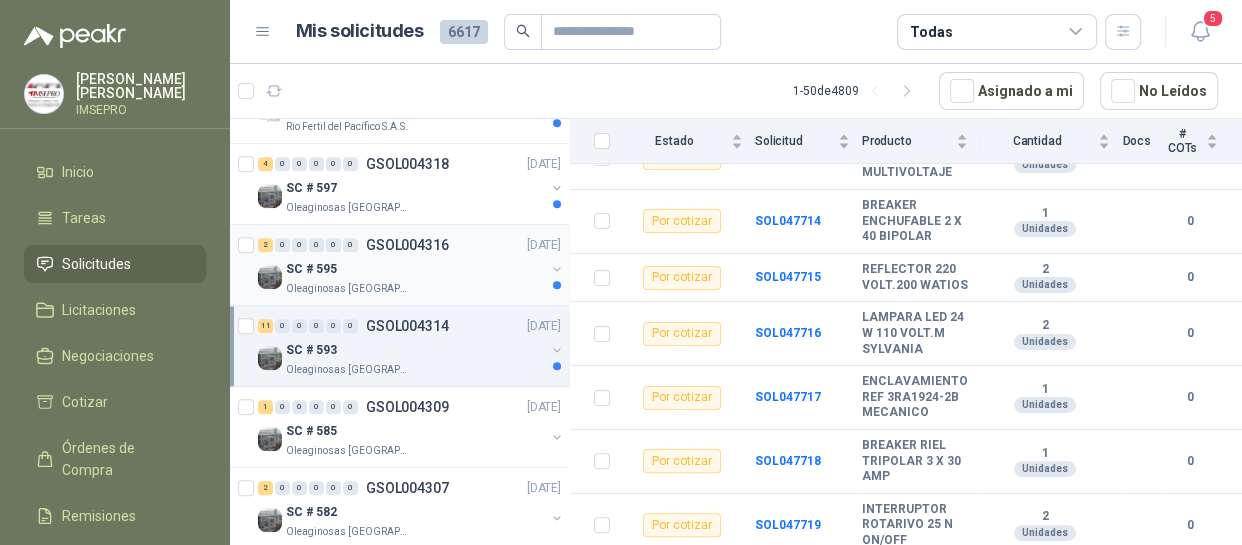 click on "SC # 595" at bounding box center [415, 269] 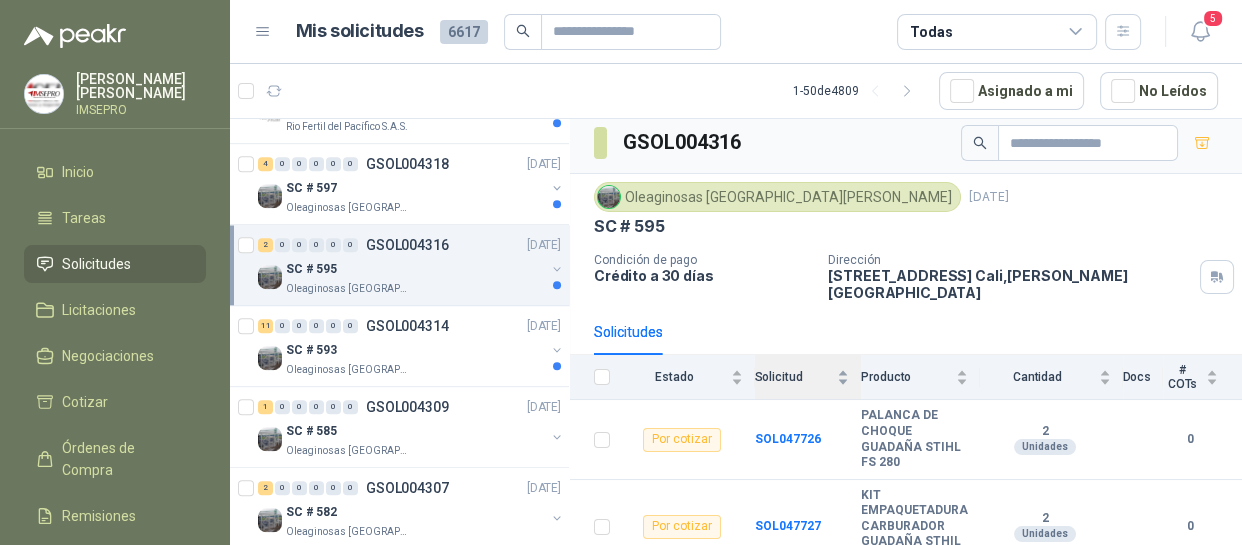 scroll, scrollTop: 8, scrollLeft: 0, axis: vertical 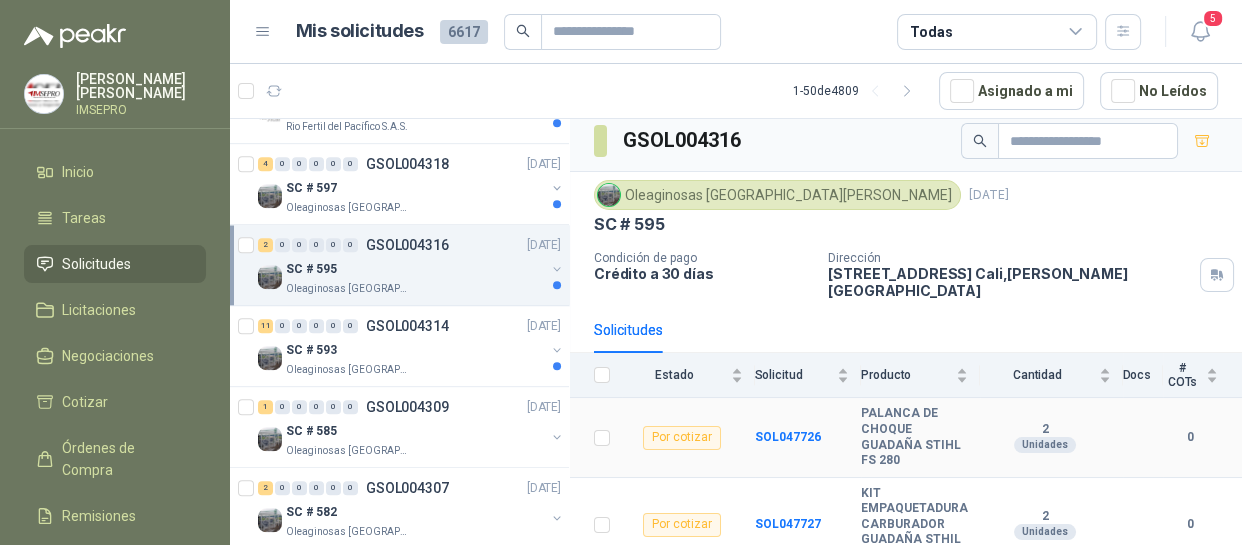 click on "SOL047726" at bounding box center [808, 437] 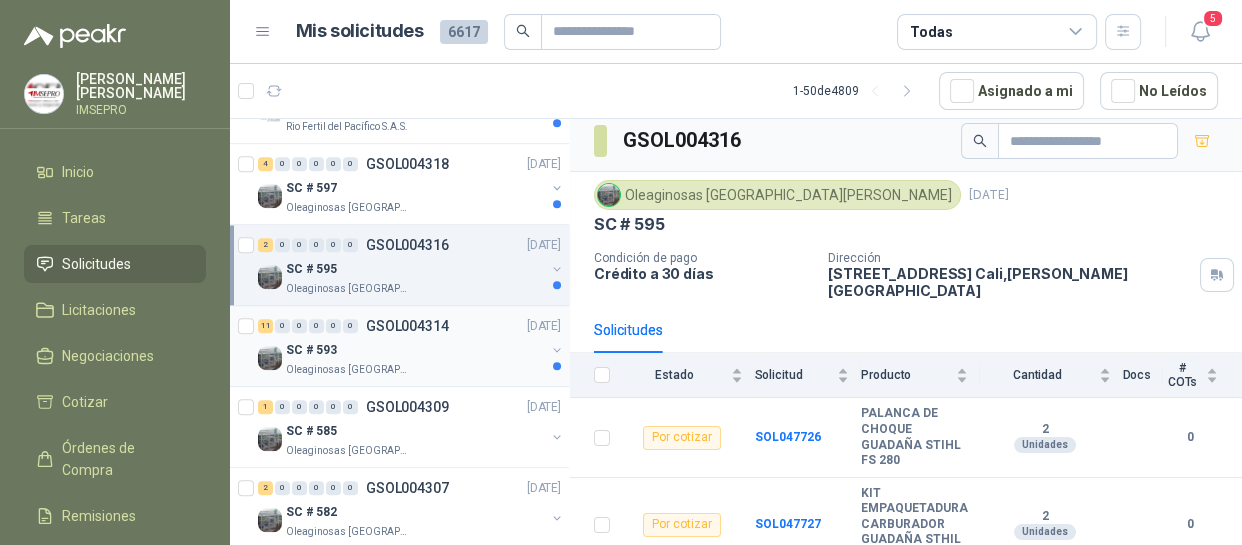 click on "SC # 593" at bounding box center [415, 350] 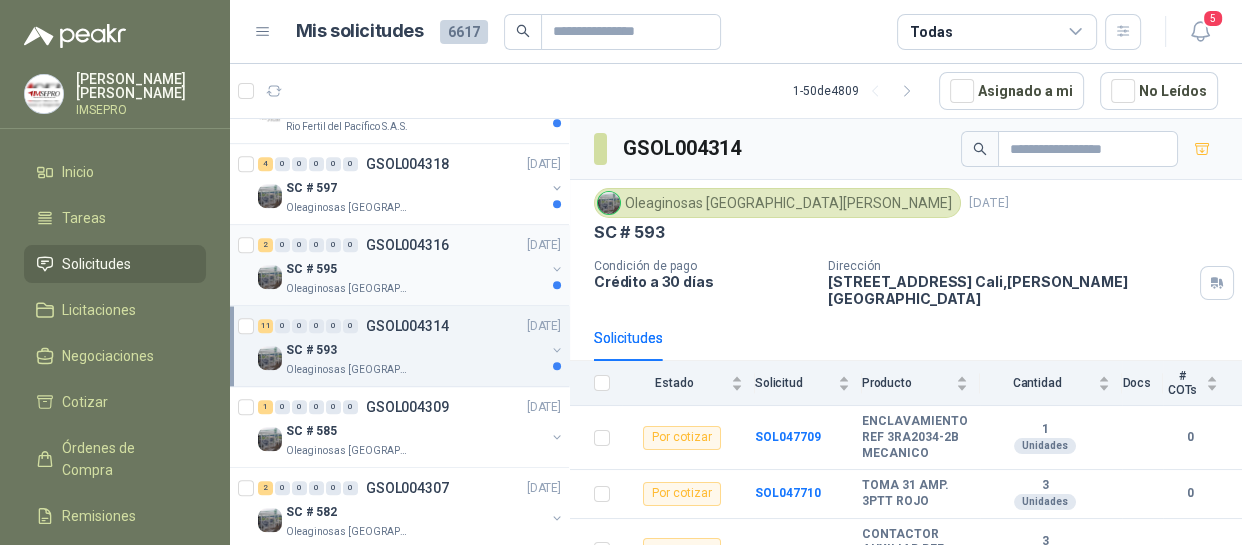 click on "SC # 595" at bounding box center [415, 269] 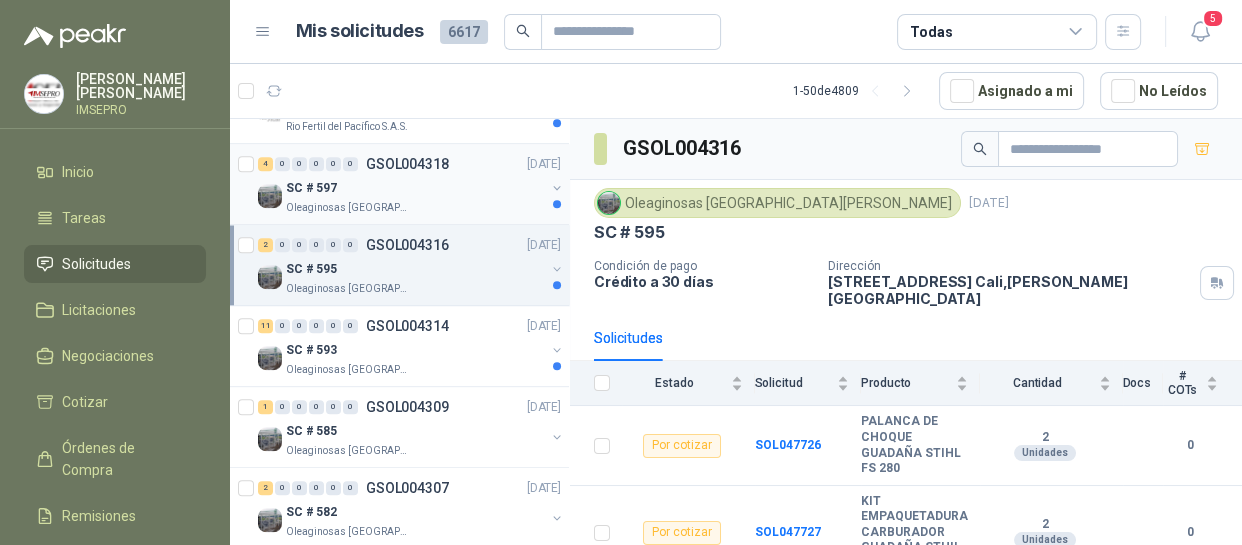 click on "SC # 597" at bounding box center [415, 188] 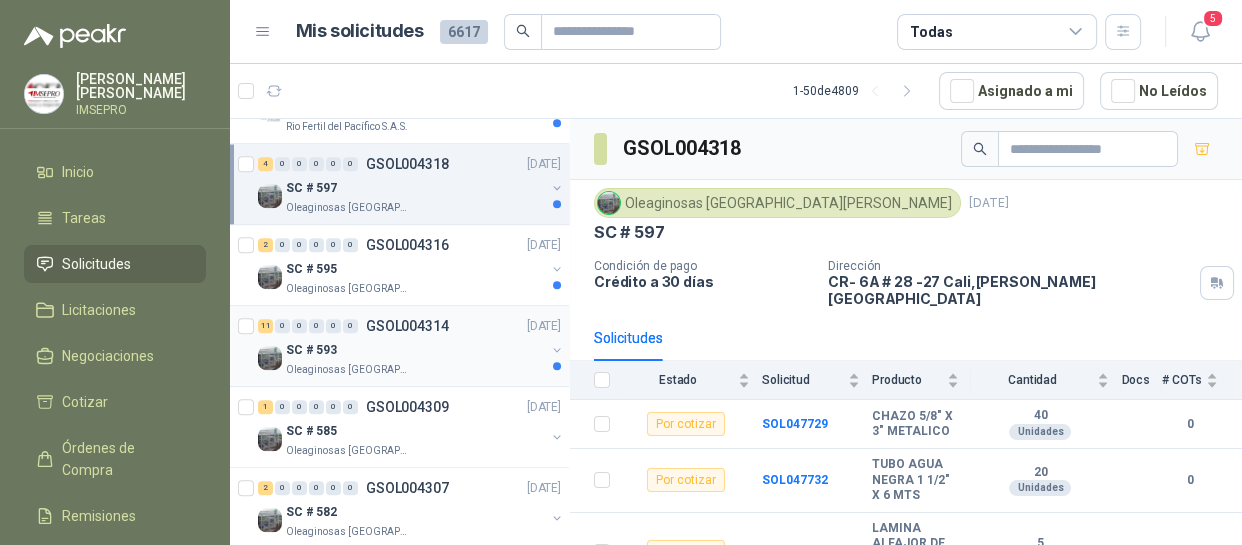 scroll, scrollTop: 1818, scrollLeft: 0, axis: vertical 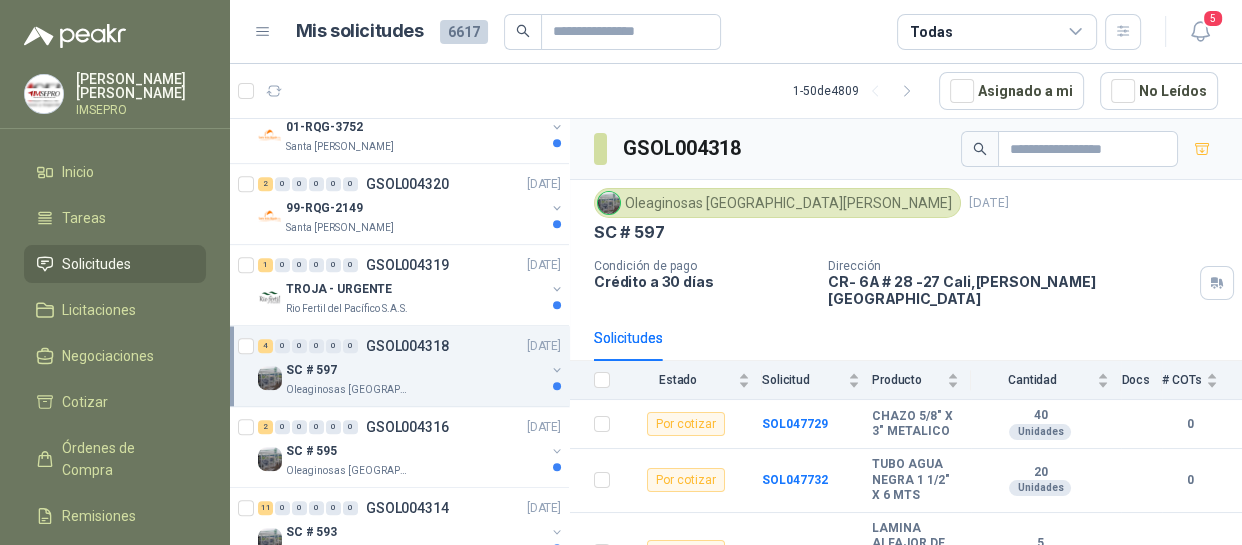 click on "SC # 597" at bounding box center (415, 370) 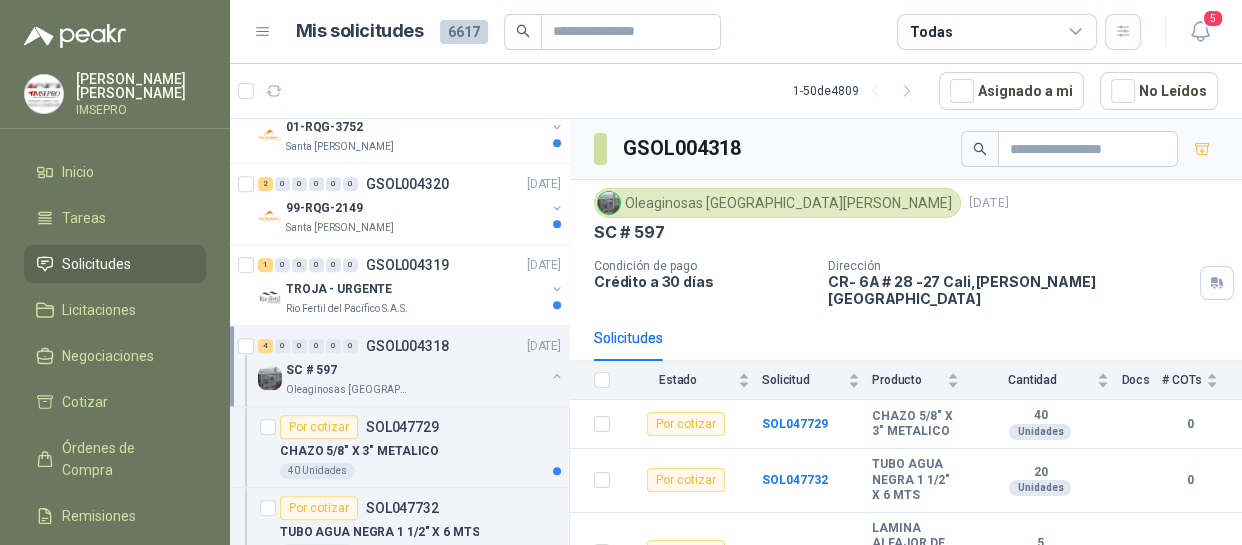 scroll, scrollTop: 6, scrollLeft: 0, axis: vertical 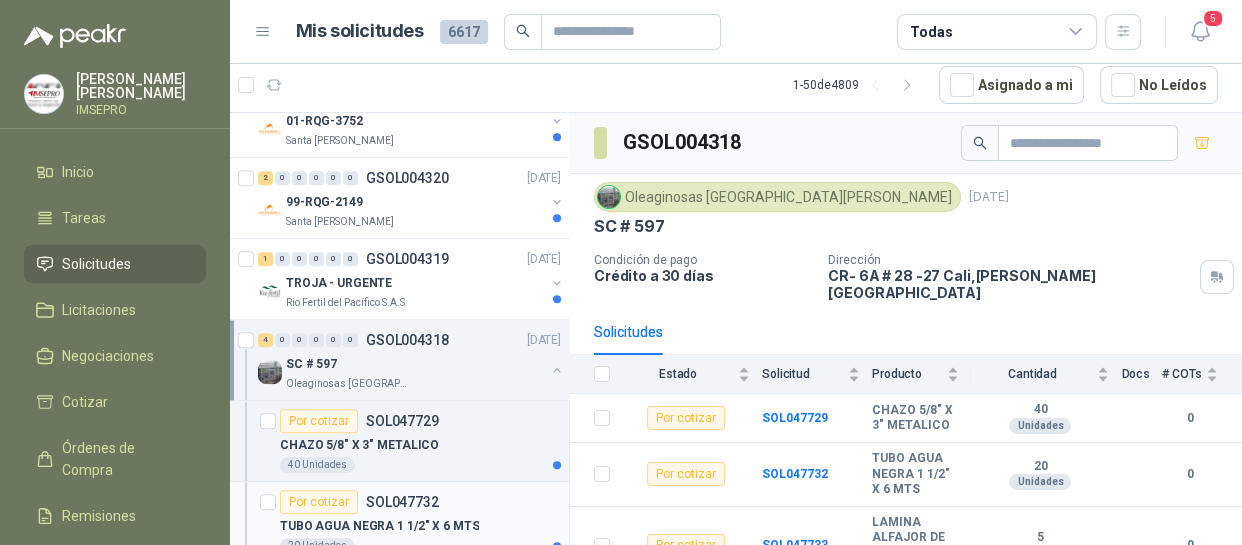 click on "Por cotizar SOL047732 TUBO AGUA NEGRA 1  1/2" X 6 MTS 20   Unidades" at bounding box center (399, 522) 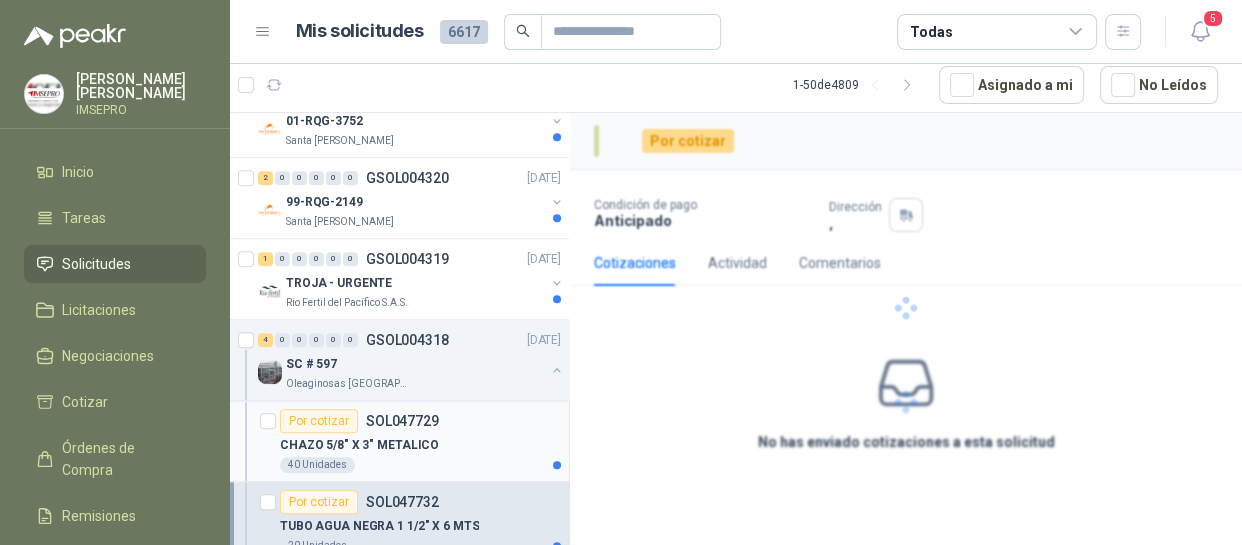 click on "40   Unidades" at bounding box center [420, 465] 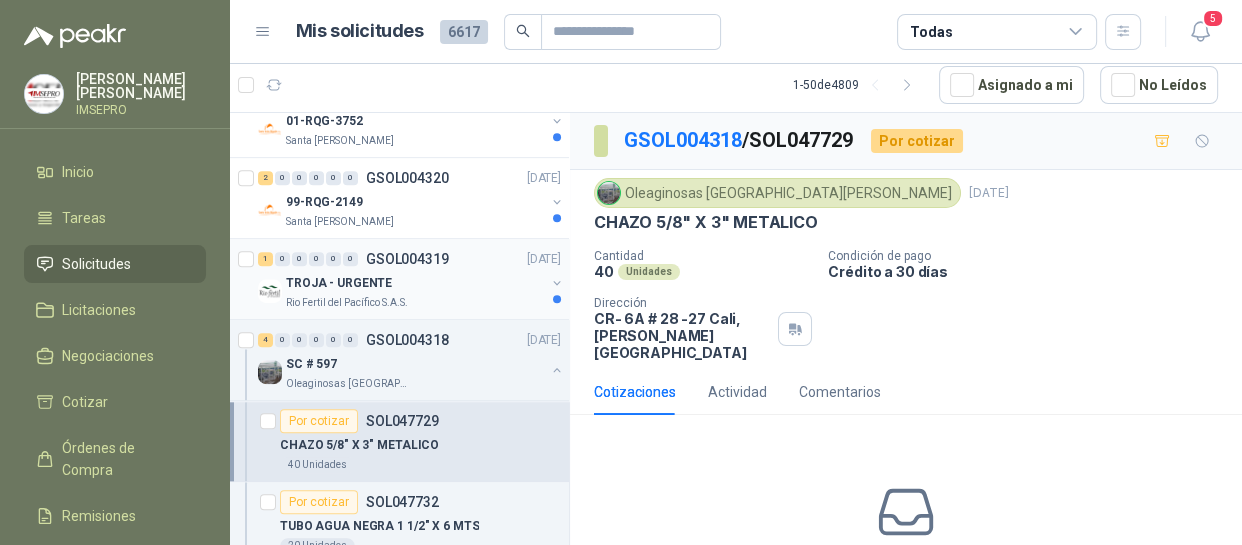 click on "TROJA - URGENTE" at bounding box center (415, 283) 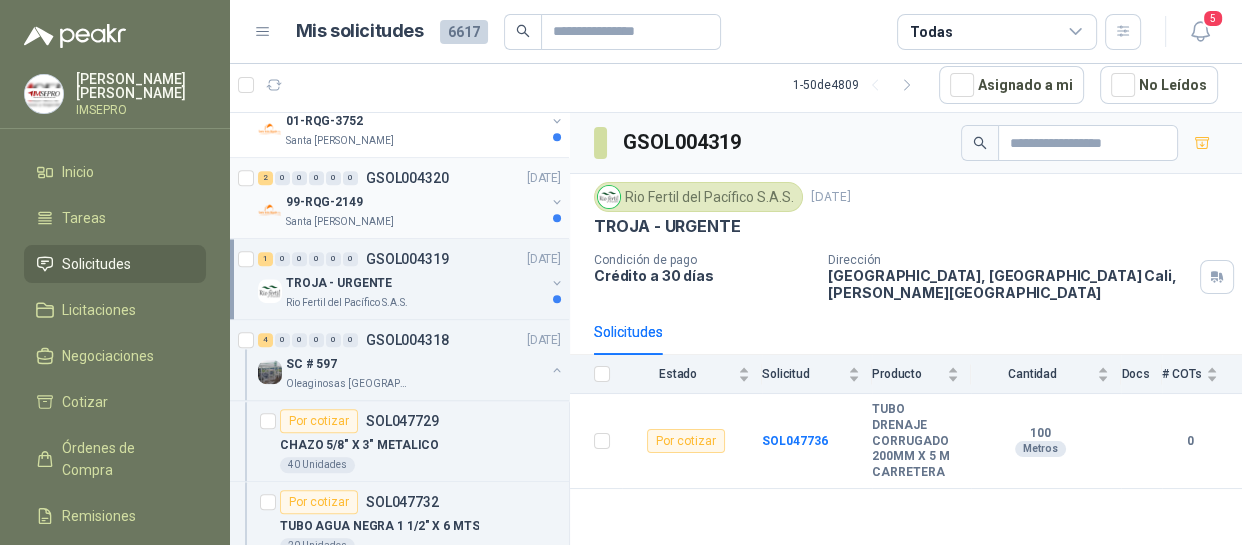 click on "99-RQG-2149" at bounding box center [415, 202] 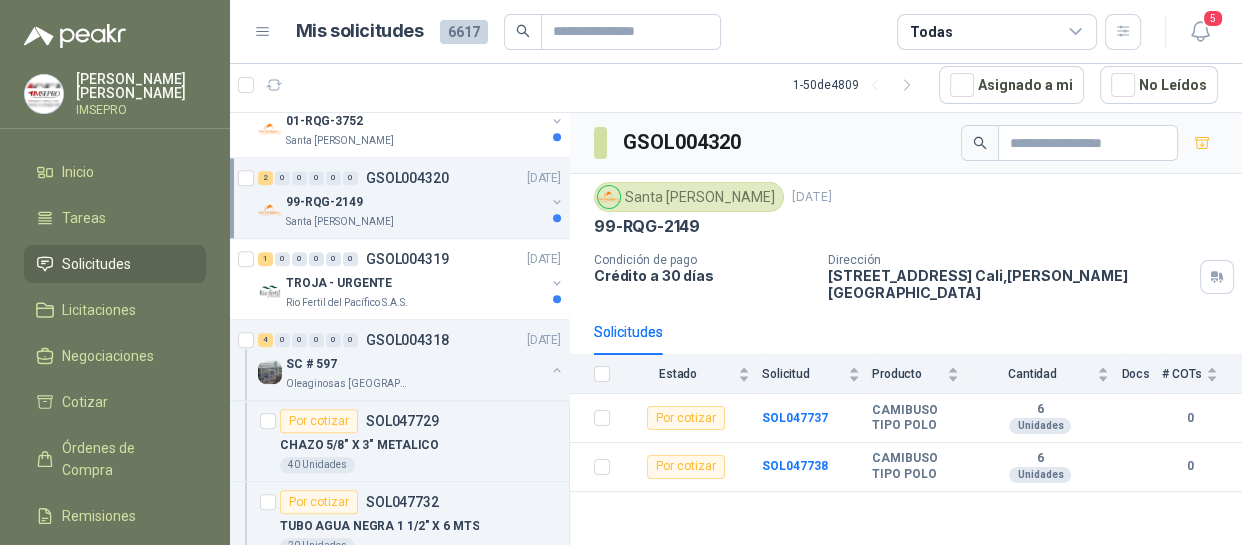 scroll, scrollTop: 1636, scrollLeft: 0, axis: vertical 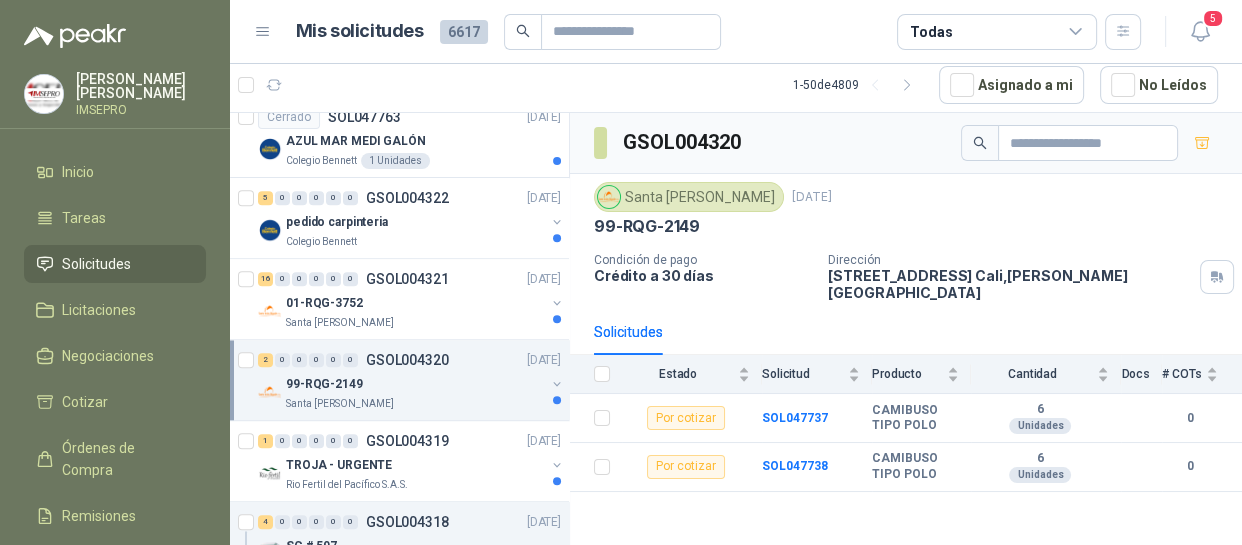 click on "99-RQG-2149" at bounding box center (415, 384) 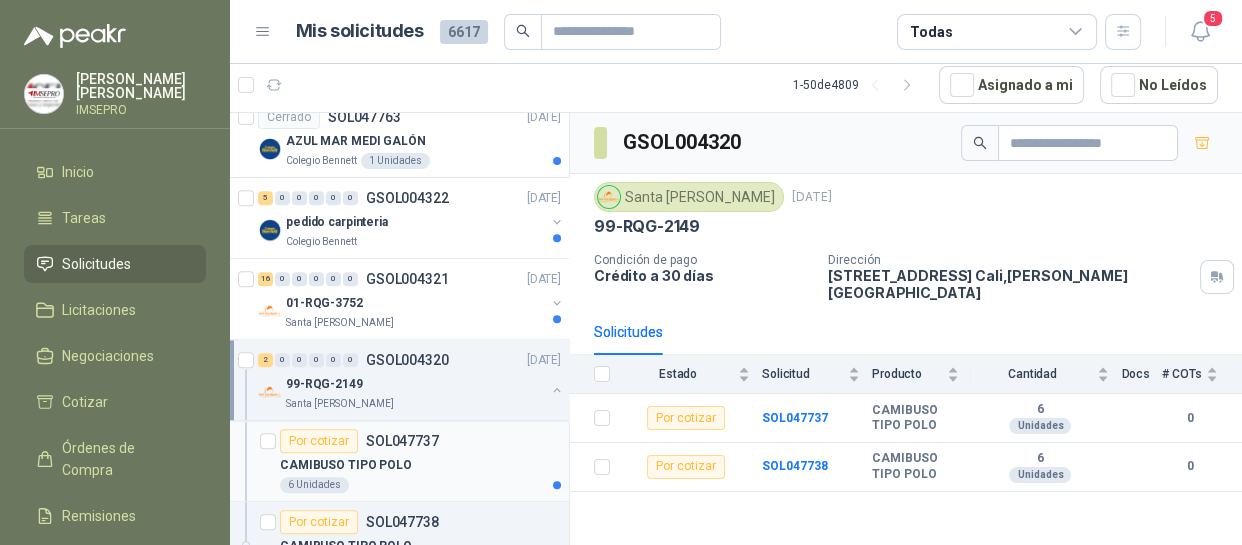 click on "6   Unidades" at bounding box center [420, 485] 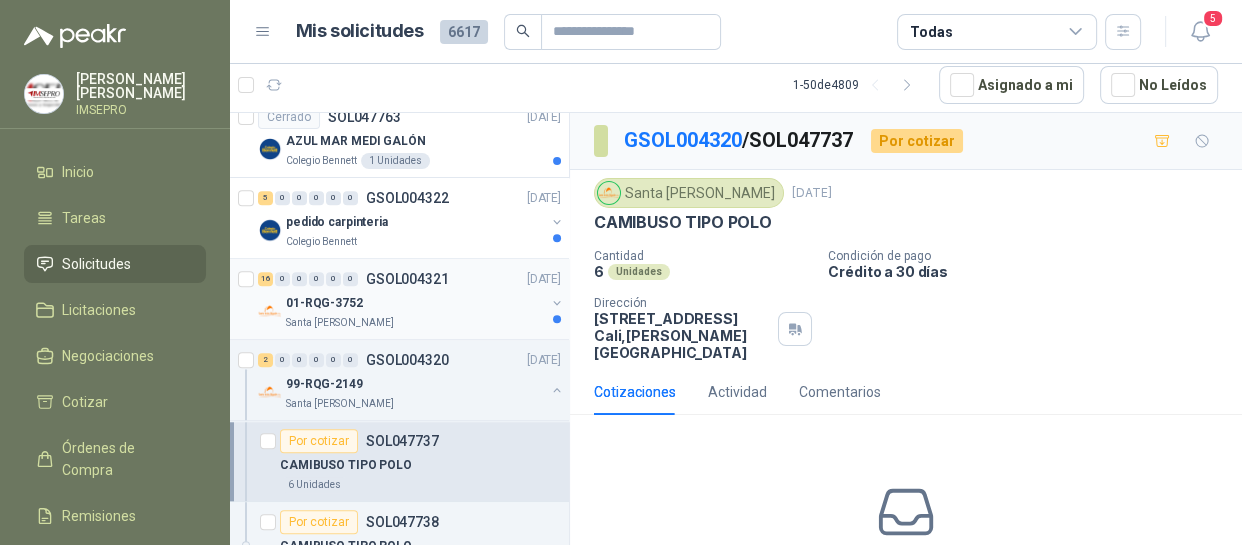click on "Santa [PERSON_NAME]" at bounding box center (415, 323) 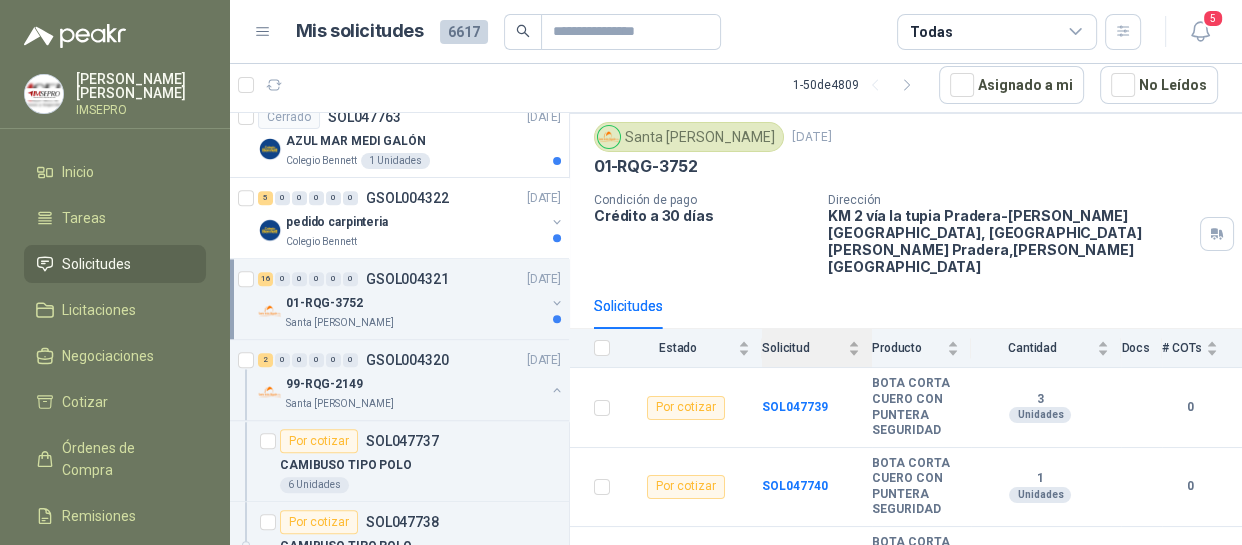 scroll, scrollTop: 181, scrollLeft: 0, axis: vertical 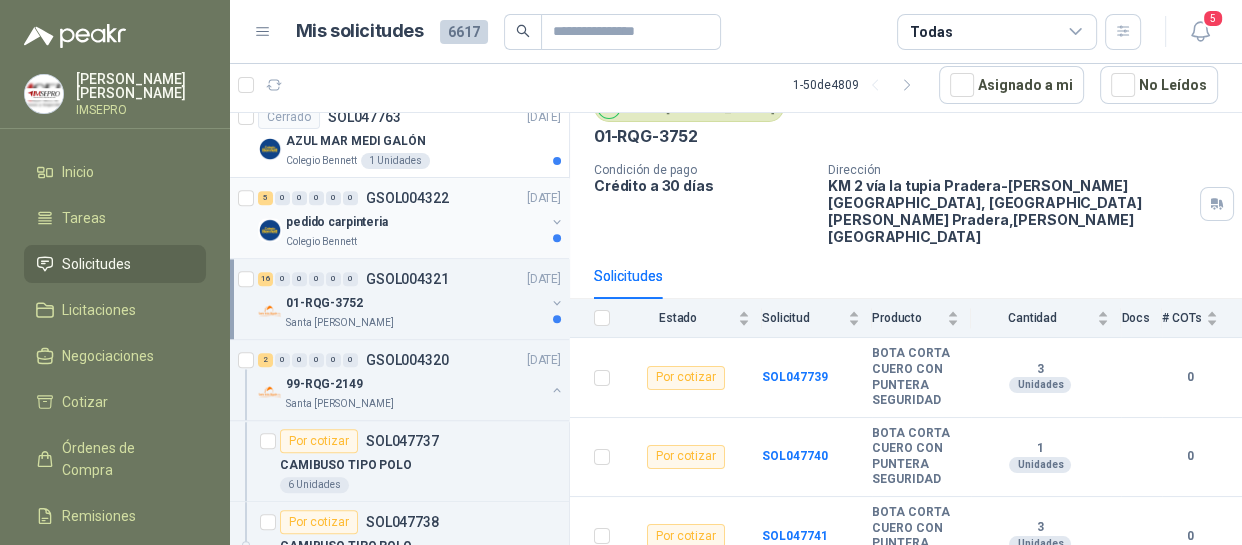 click on "pedido carpinteria" at bounding box center (415, 222) 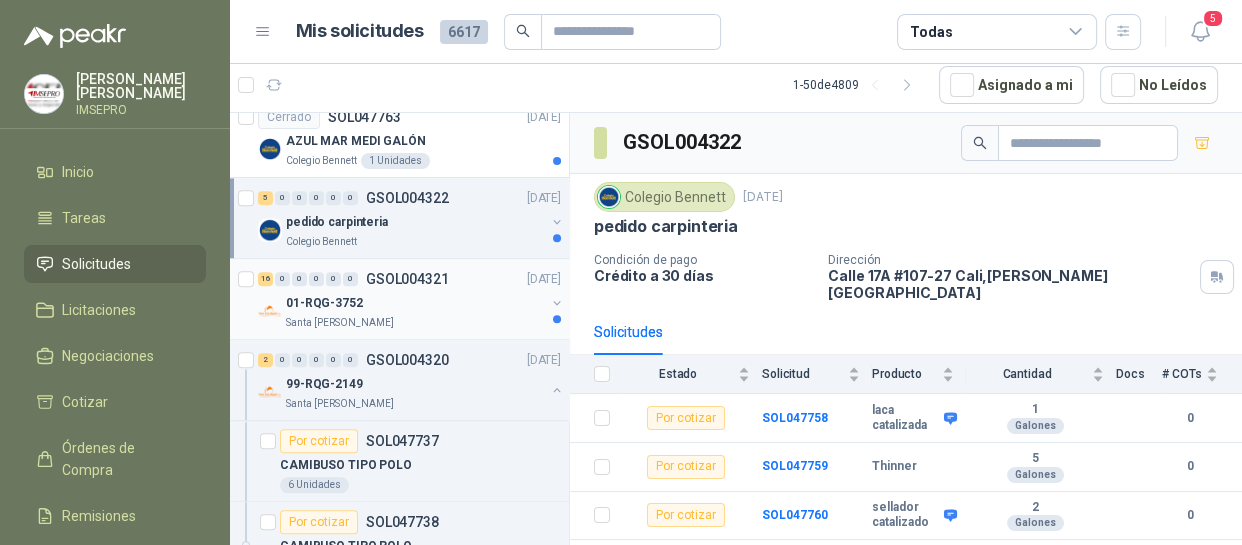 click on "01-RQG-3752" at bounding box center [415, 303] 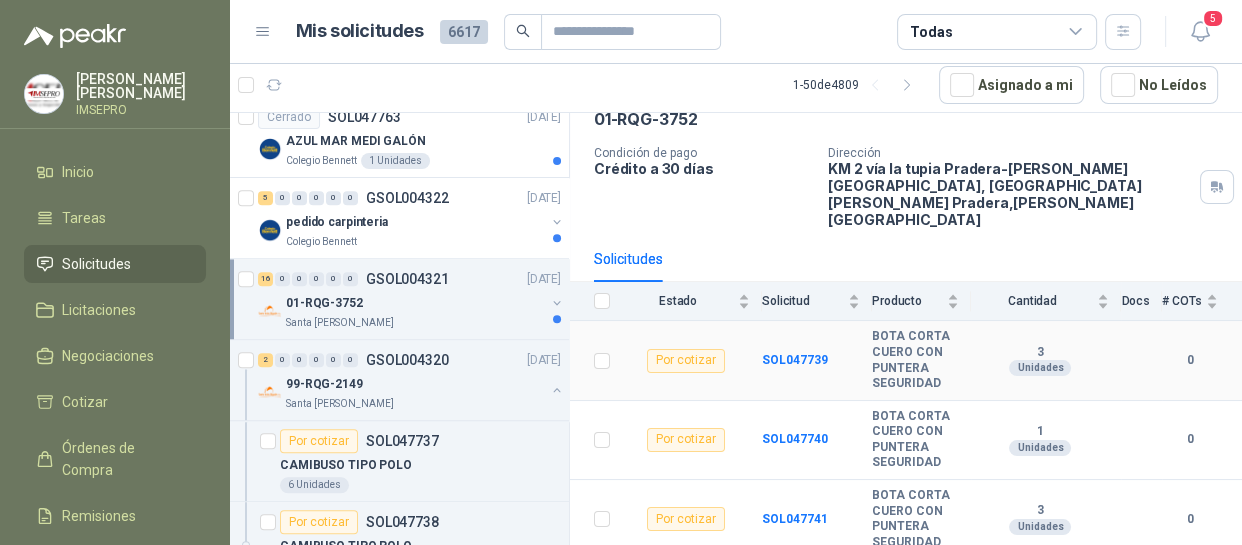 scroll, scrollTop: 0, scrollLeft: 0, axis: both 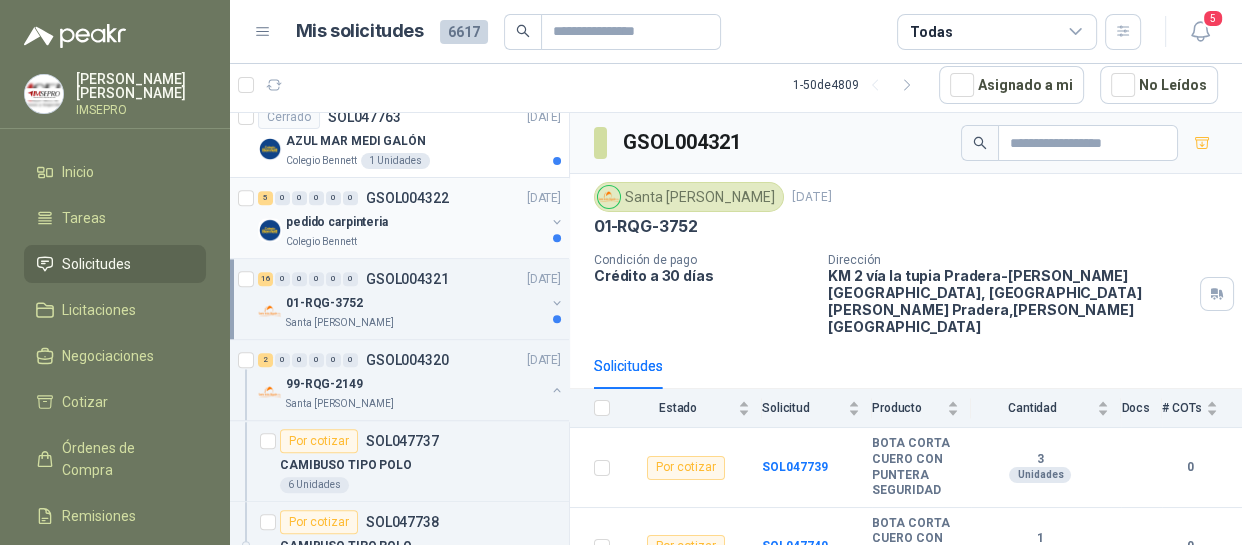 click on "pedido carpinteria" at bounding box center [415, 222] 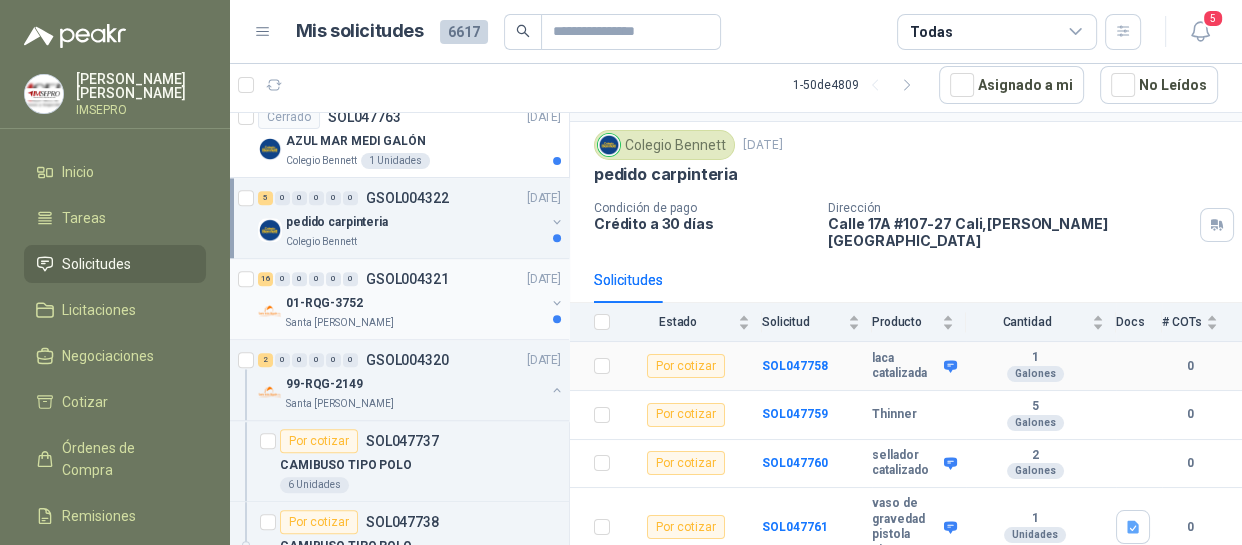 scroll, scrollTop: 0, scrollLeft: 0, axis: both 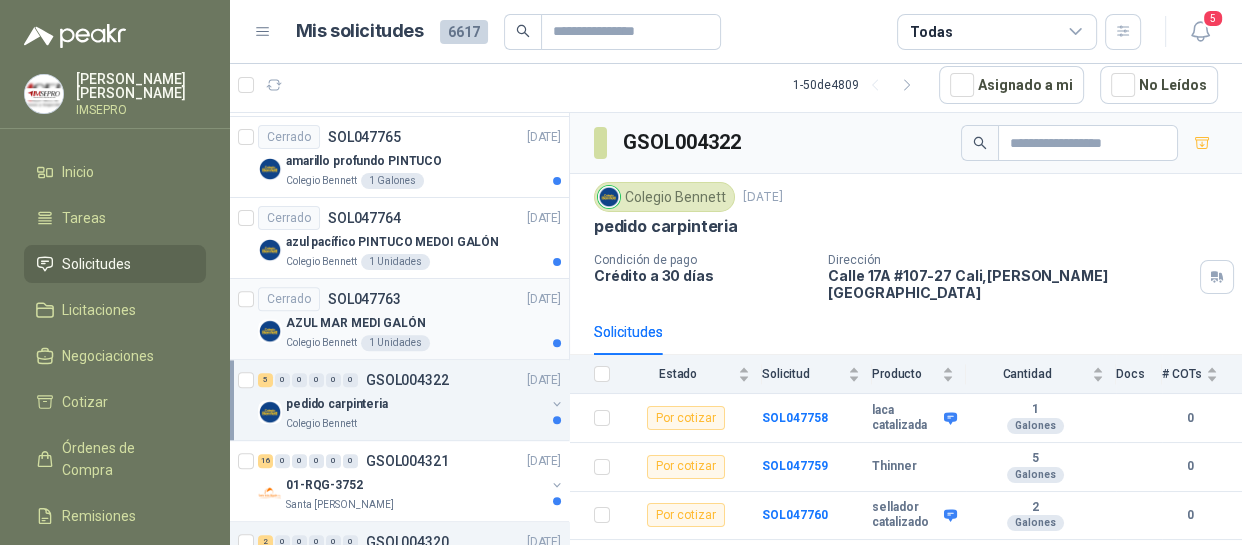 click on "1   Unidades" at bounding box center [395, 343] 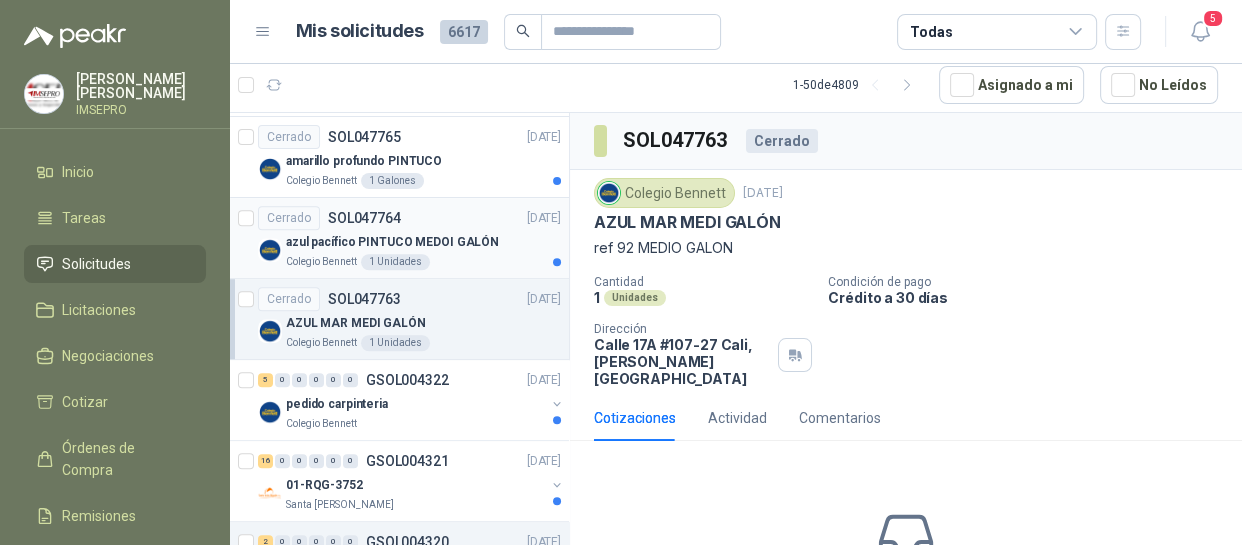 click on "1   Unidades" at bounding box center [395, 262] 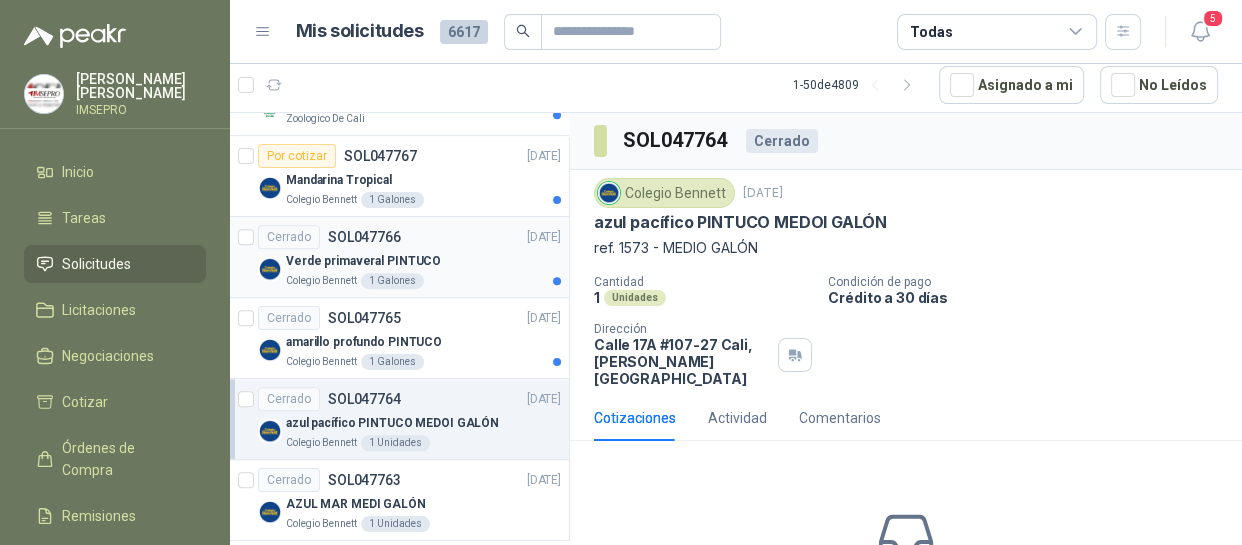 scroll, scrollTop: 1272, scrollLeft: 0, axis: vertical 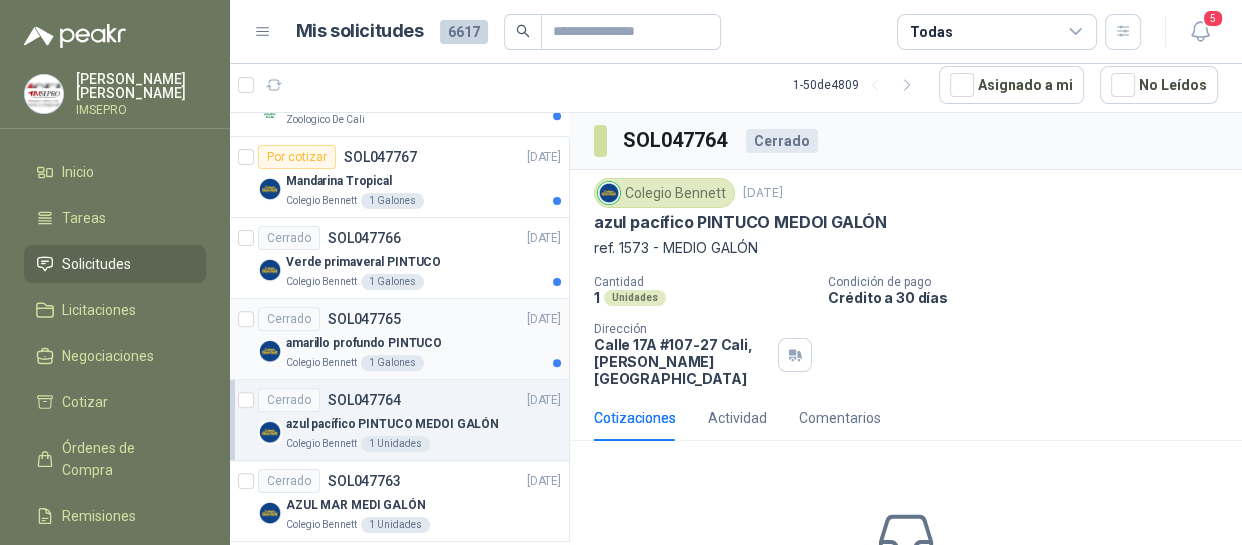 click on "1   Galones" at bounding box center (392, 363) 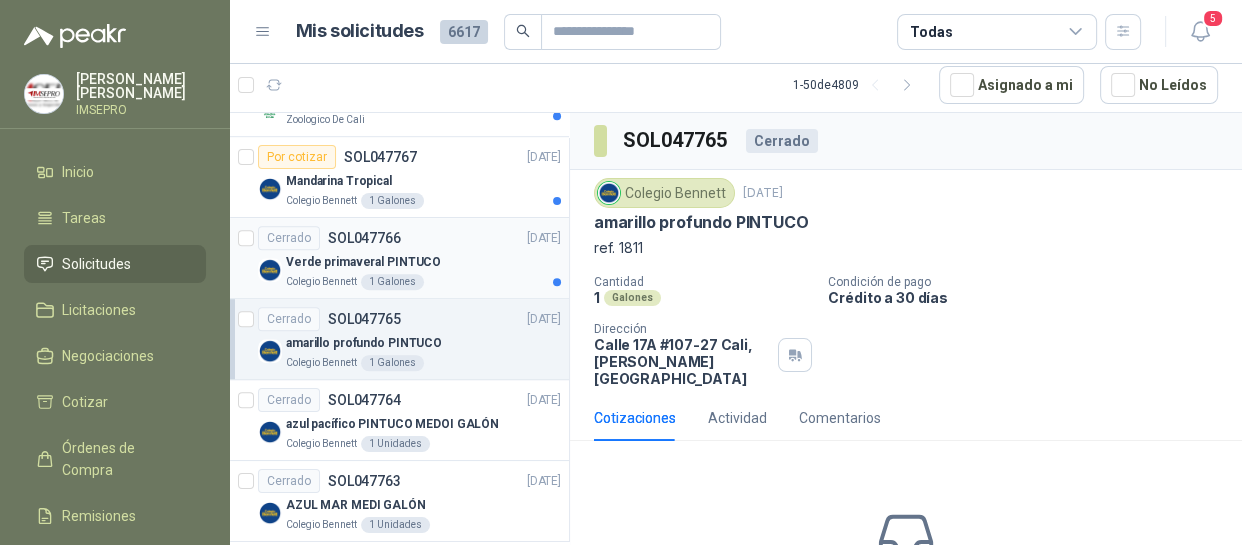 click on "1   Galones" at bounding box center [392, 282] 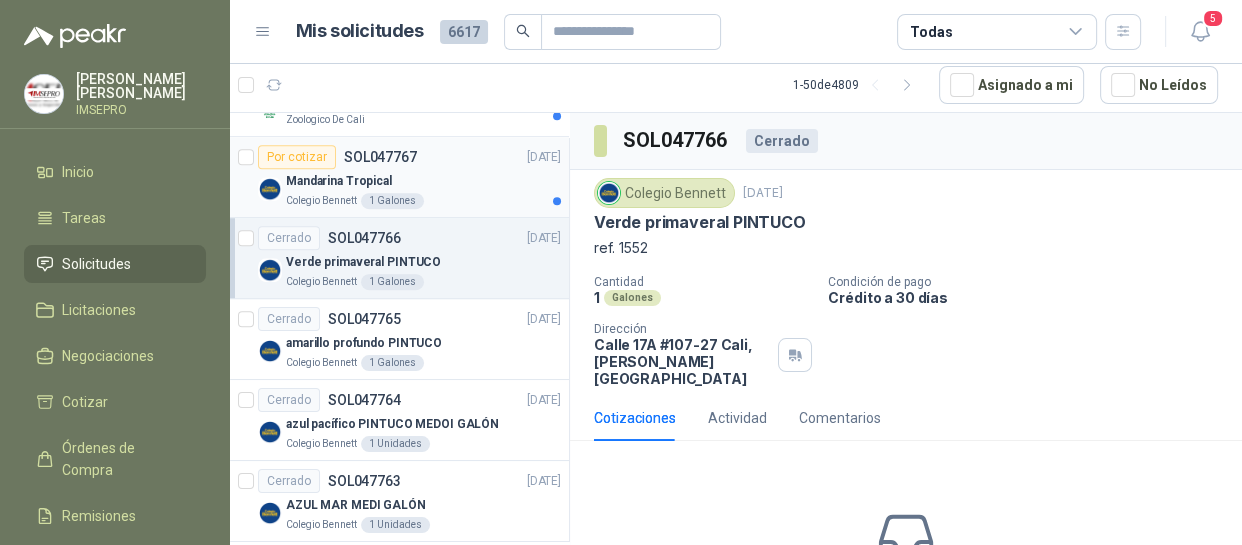 click on "Colegio [PERSON_NAME] 1   Galones" at bounding box center (423, 201) 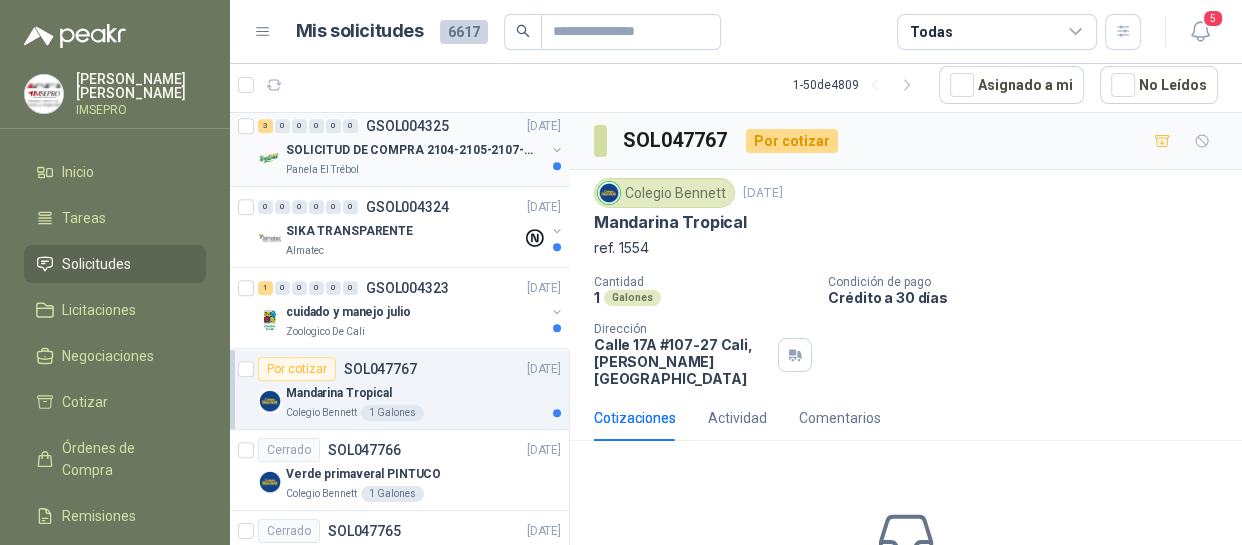 scroll, scrollTop: 1000, scrollLeft: 0, axis: vertical 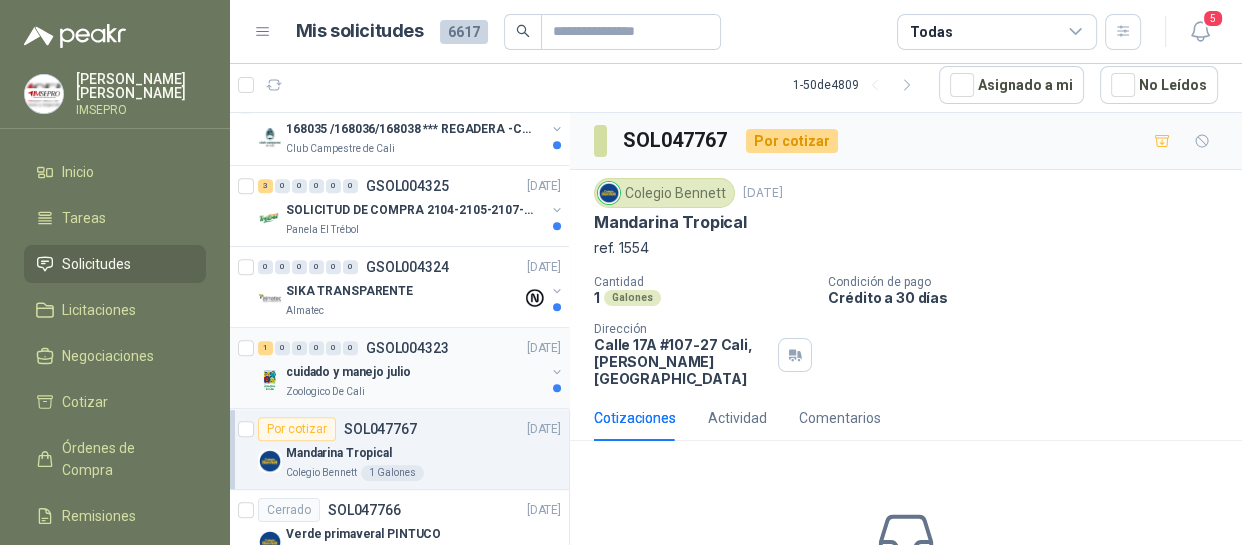 click on "cuidado y manejo julio" at bounding box center [348, 372] 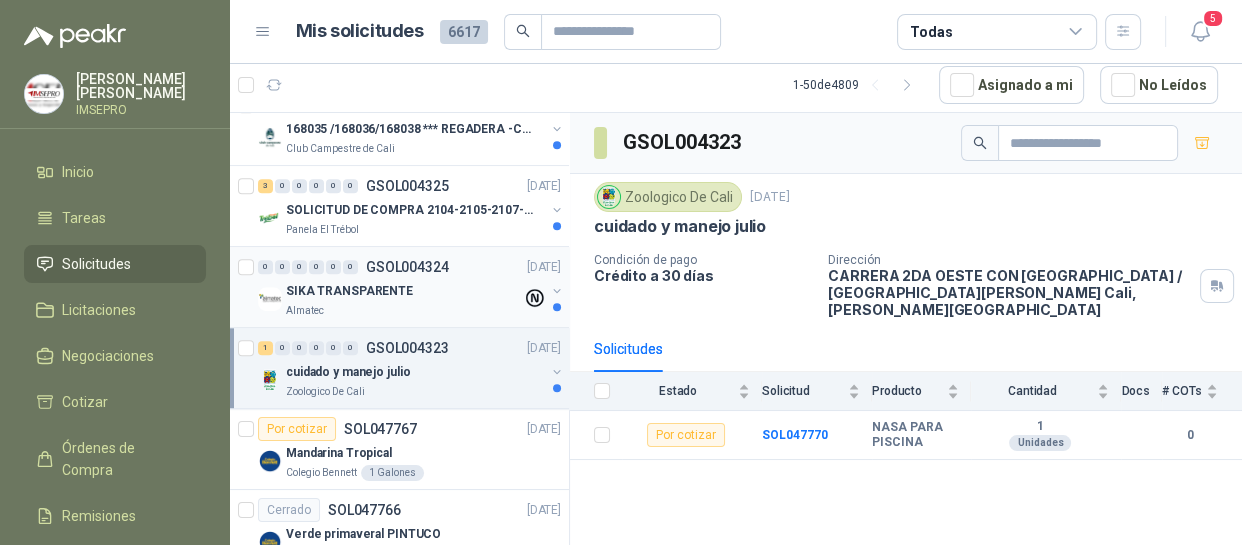 click on "SIKA TRANSPARENTE" at bounding box center [349, 291] 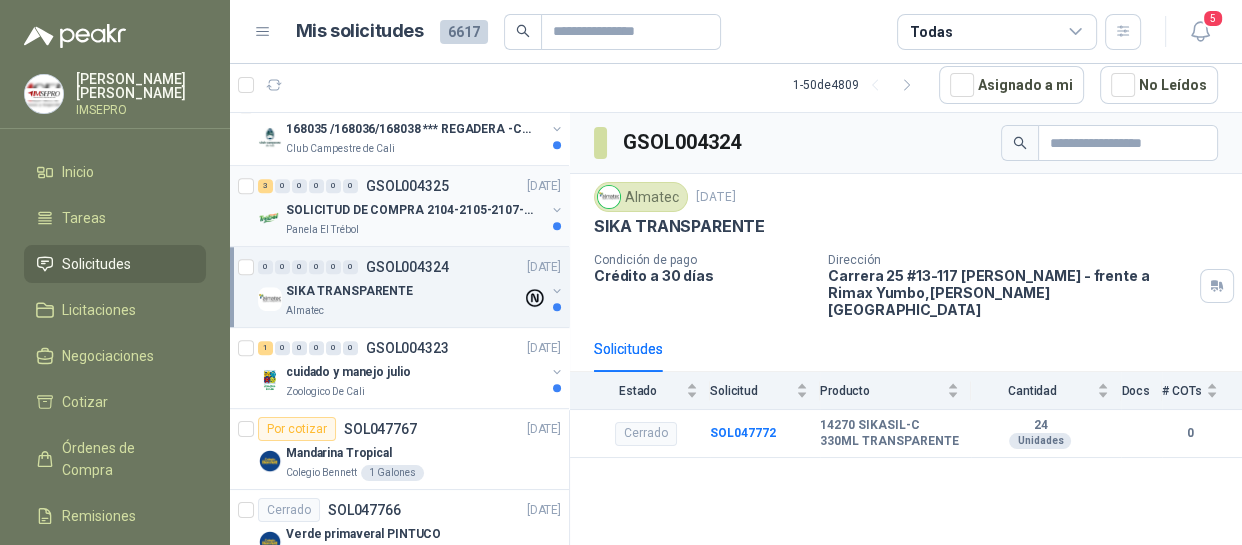 click on "Panela El Trébol" at bounding box center [322, 230] 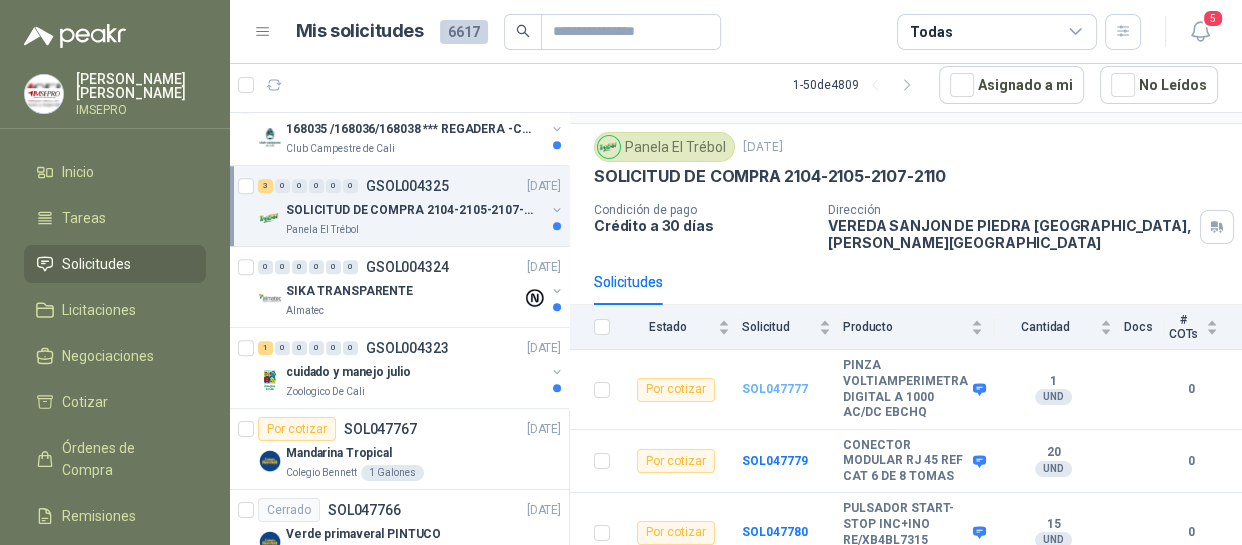 scroll, scrollTop: 78, scrollLeft: 0, axis: vertical 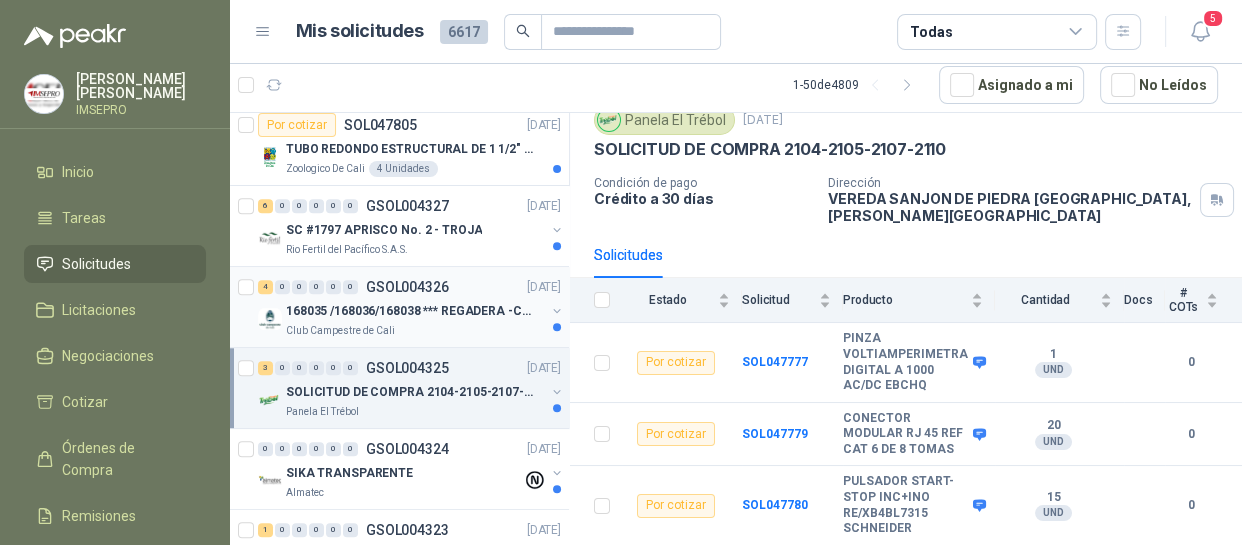 click on "168035 /168036/168038 *** REGADERA -CEMENTO-MALLA" at bounding box center (410, 311) 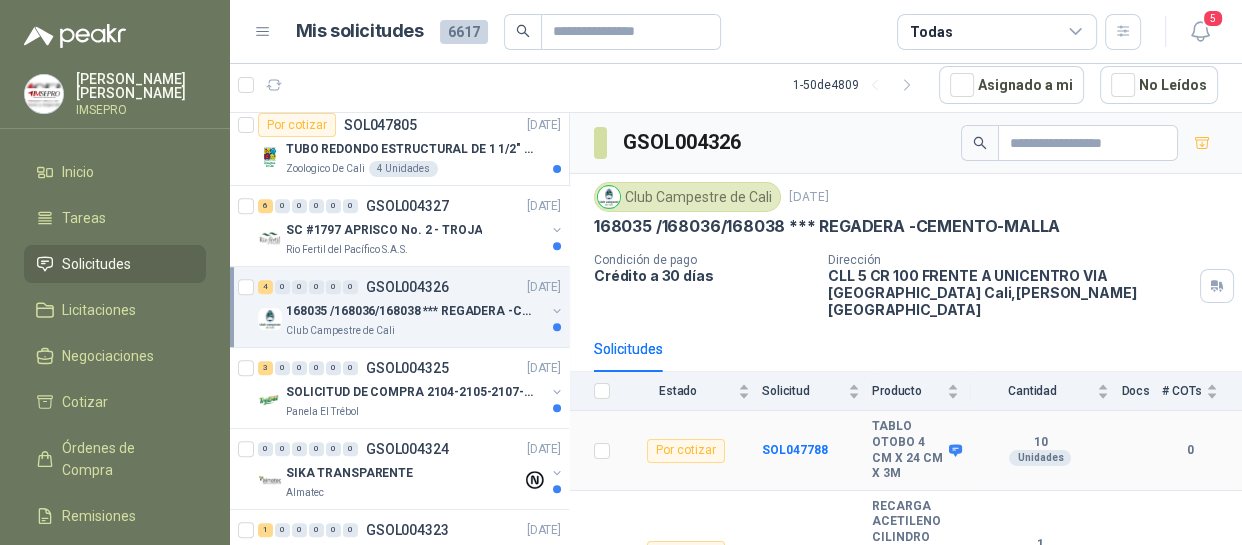 scroll, scrollTop: 213, scrollLeft: 0, axis: vertical 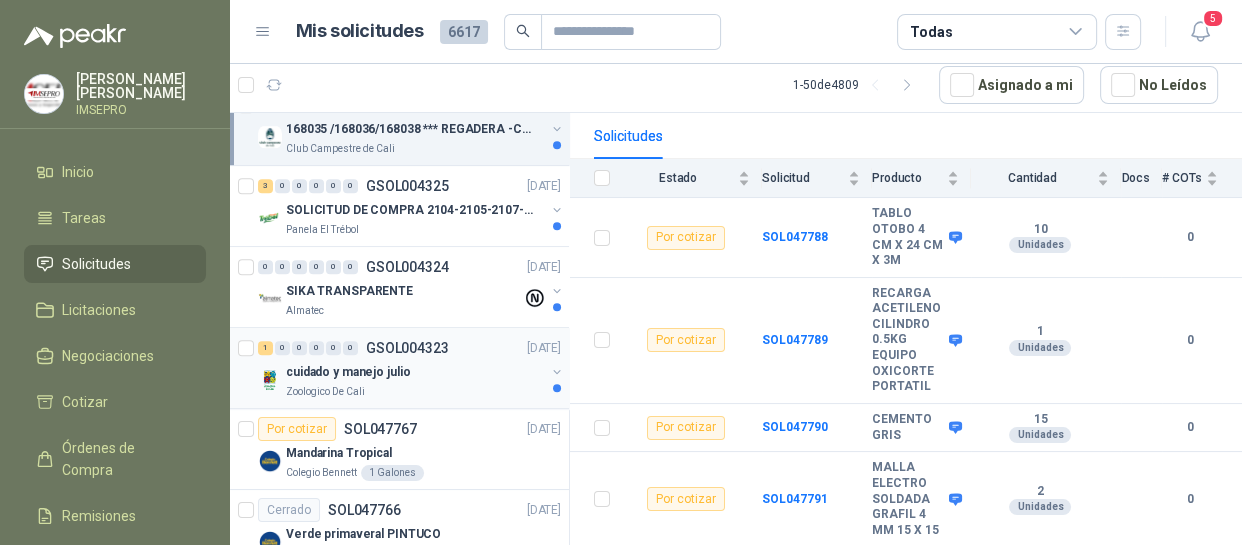 click on "cuidado y manejo julio" at bounding box center (415, 372) 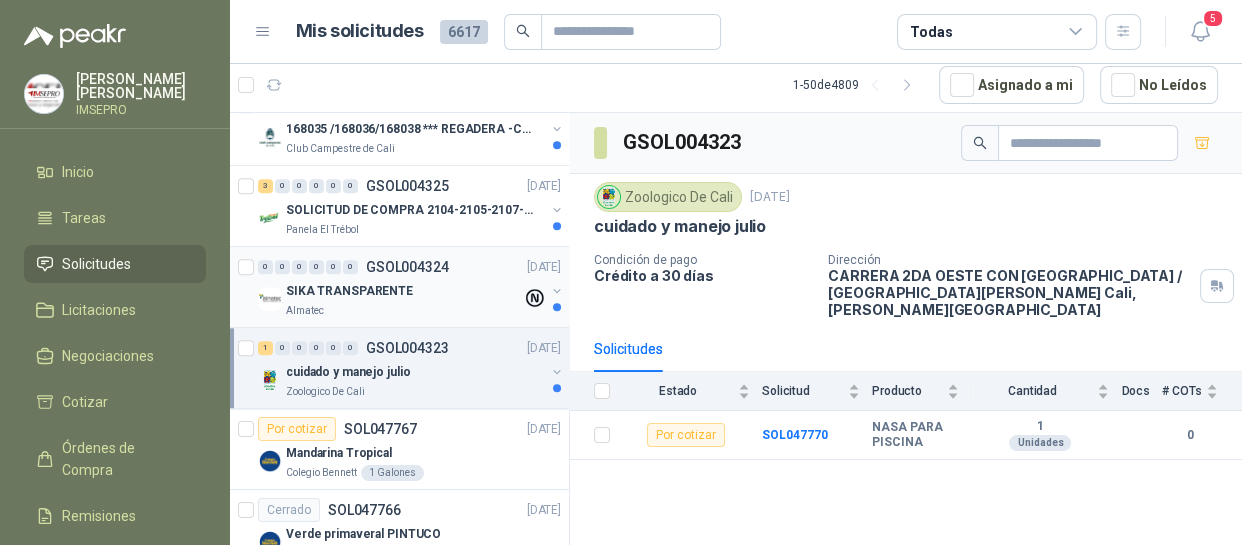 click on "SIKA TRANSPARENTE" at bounding box center [404, 291] 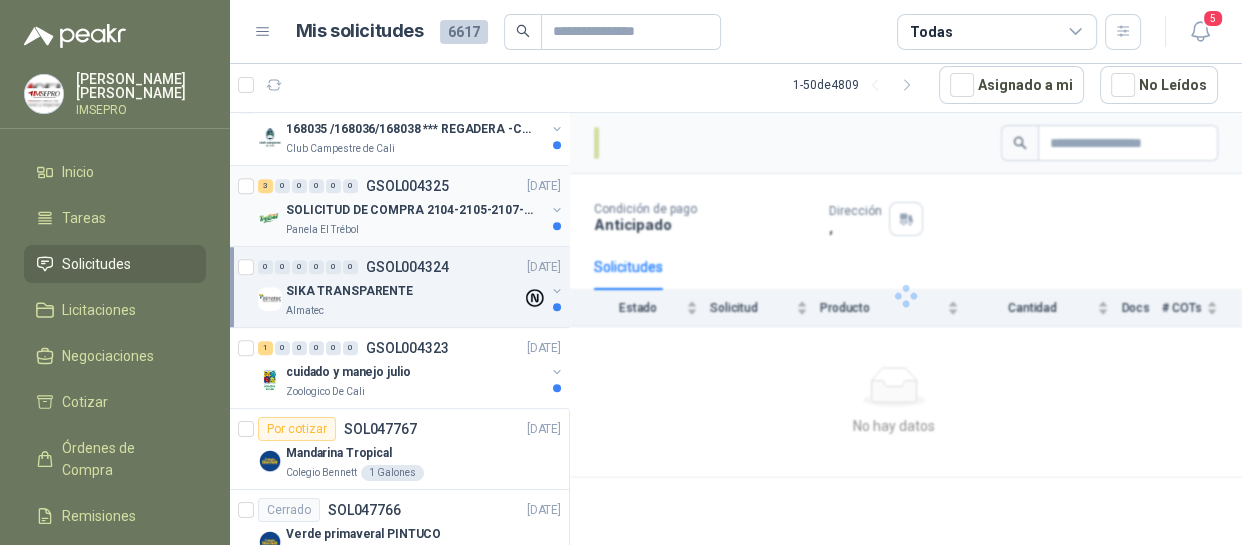 click on "Panela El Trébol" at bounding box center (415, 230) 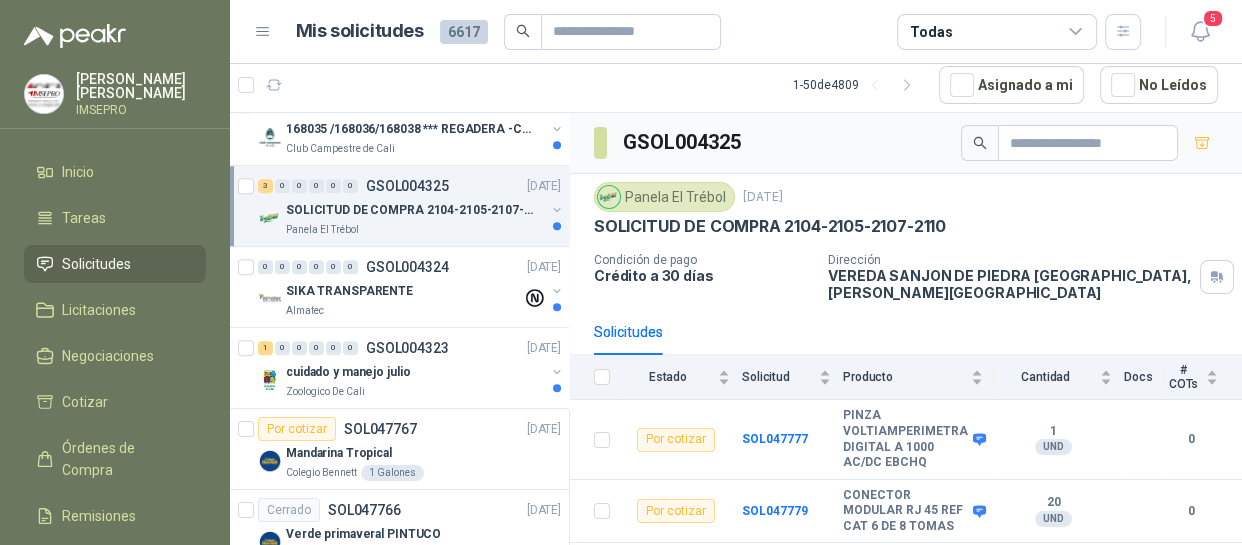scroll, scrollTop: 909, scrollLeft: 0, axis: vertical 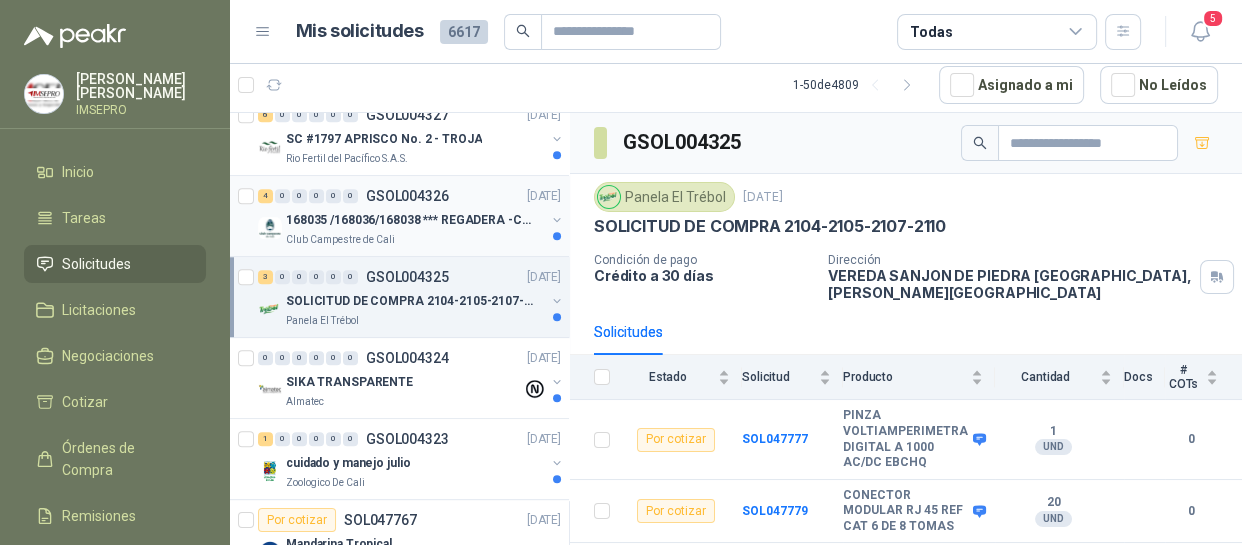 click on "168035 /168036/168038 *** REGADERA -CEMENTO-MALLA" at bounding box center (410, 220) 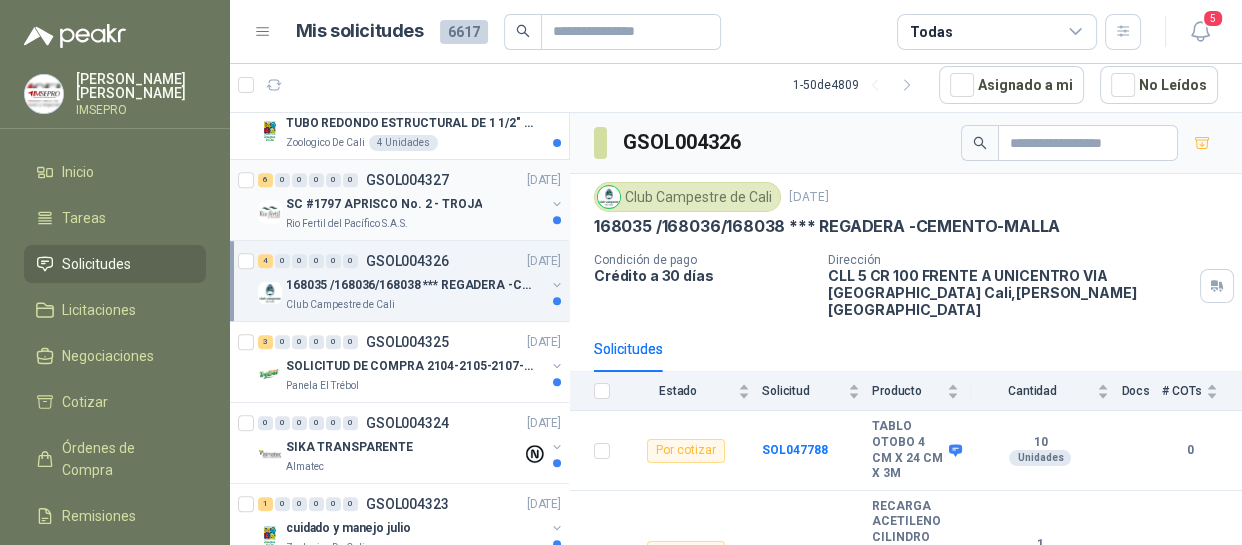 scroll, scrollTop: 818, scrollLeft: 0, axis: vertical 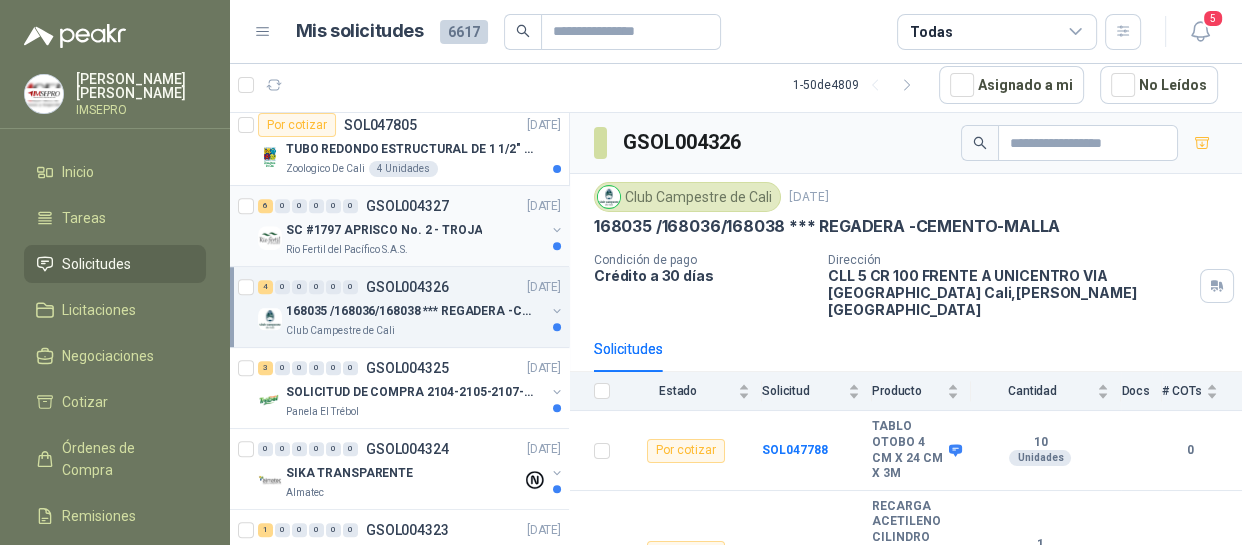 click on "SC #1797 APRISCO No. 2 - TROJA" at bounding box center (415, 230) 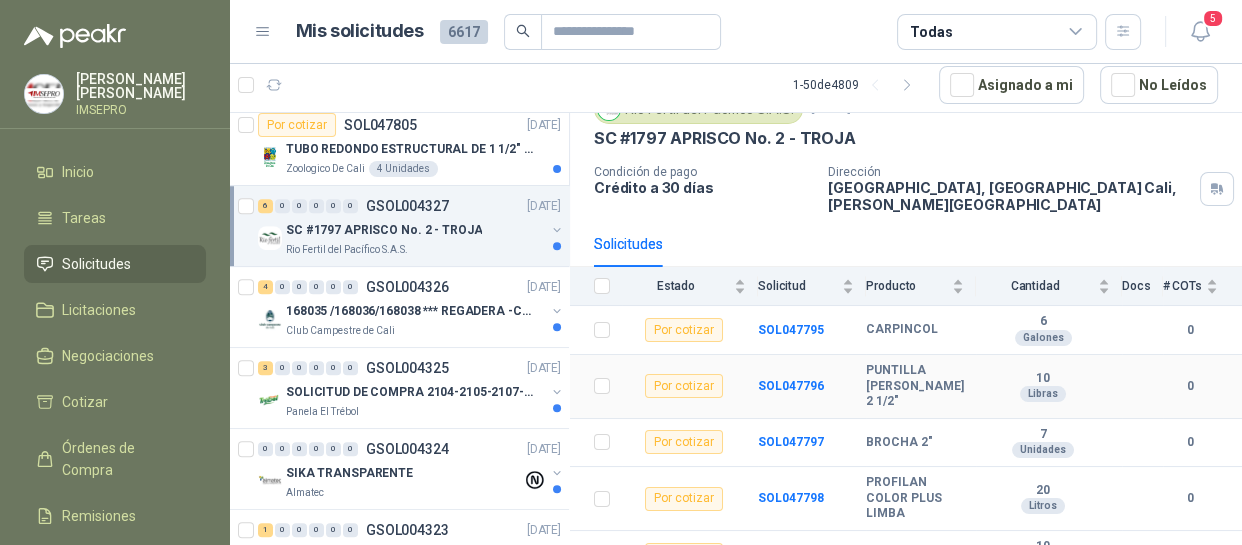 scroll, scrollTop: 172, scrollLeft: 0, axis: vertical 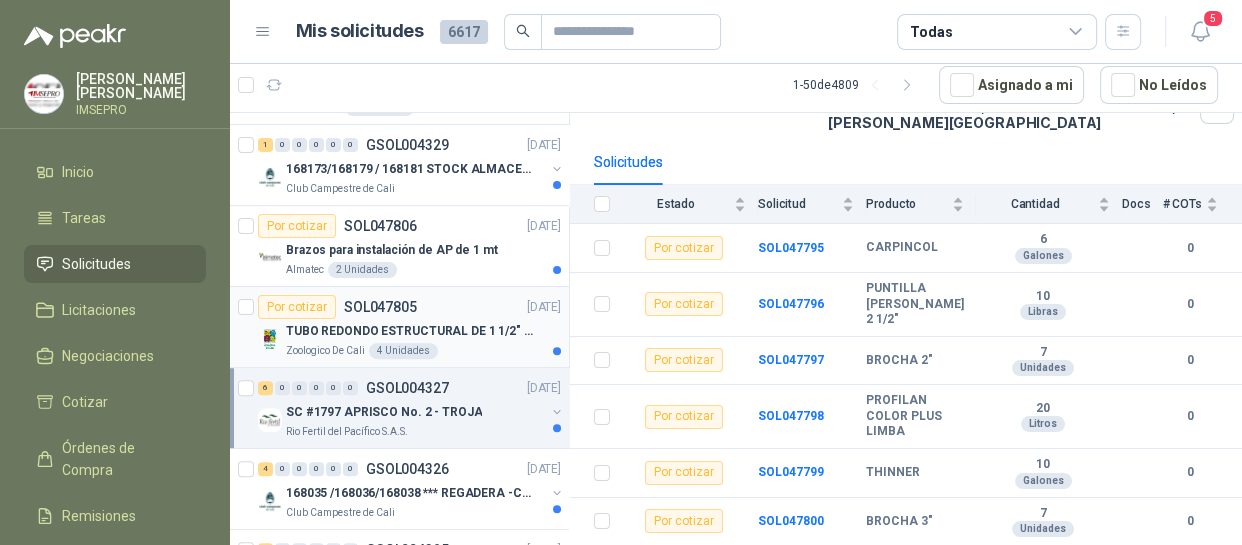 click on "TUBO REDONDO ESTRUCTURAL DE 1 1/2" CALIBRE 18" at bounding box center (410, 331) 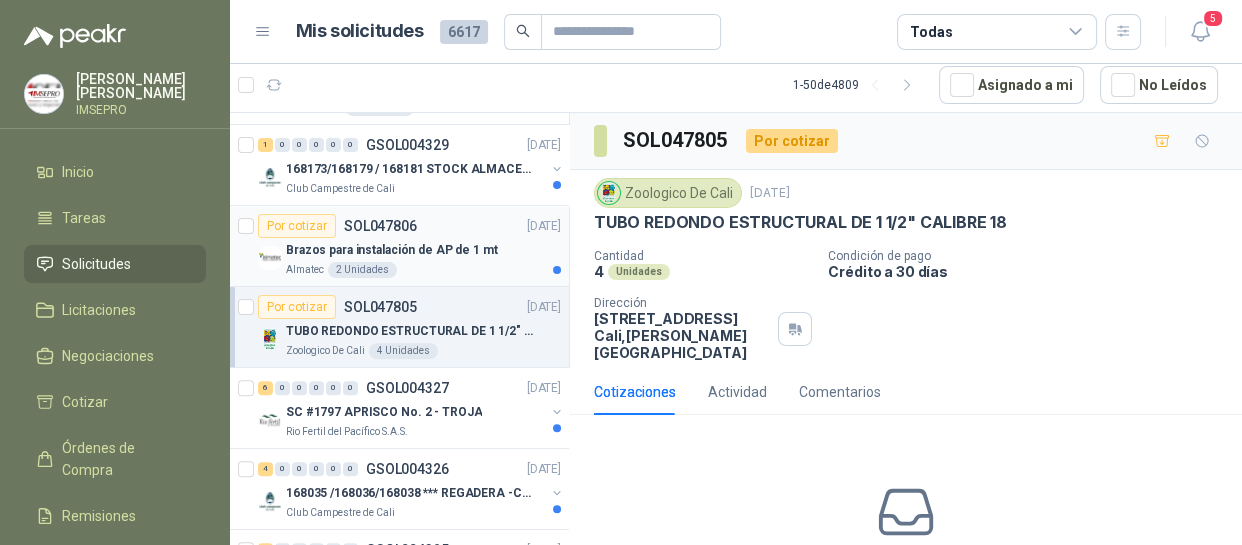 click on "Almatec 2   Unidades" at bounding box center [423, 270] 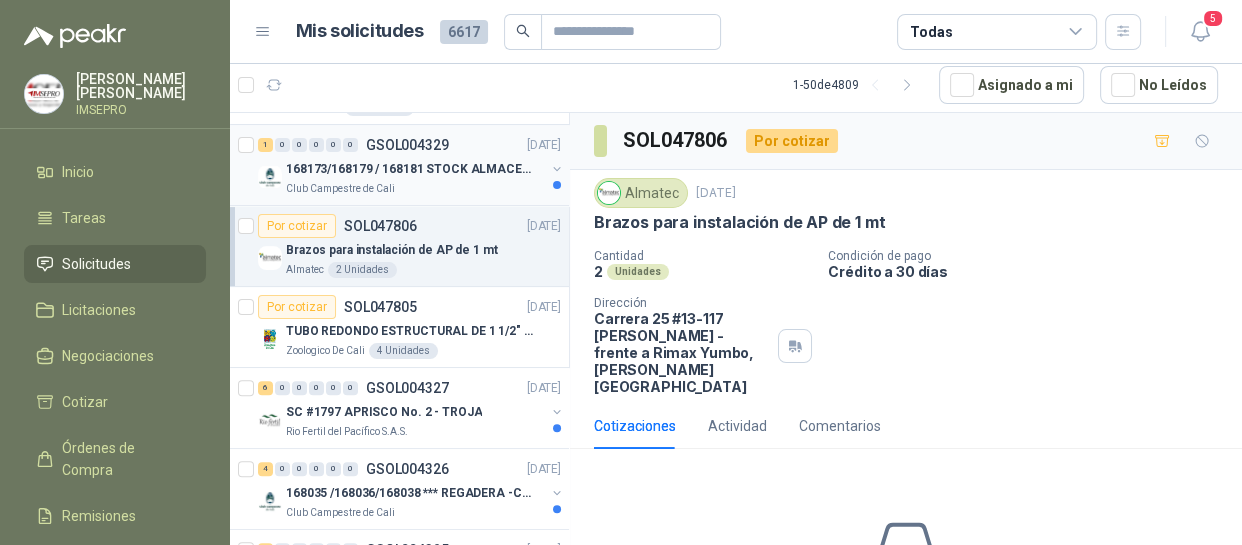 click on "168173/168179 / 168181 STOCK ALMACEN MTTO" at bounding box center [410, 169] 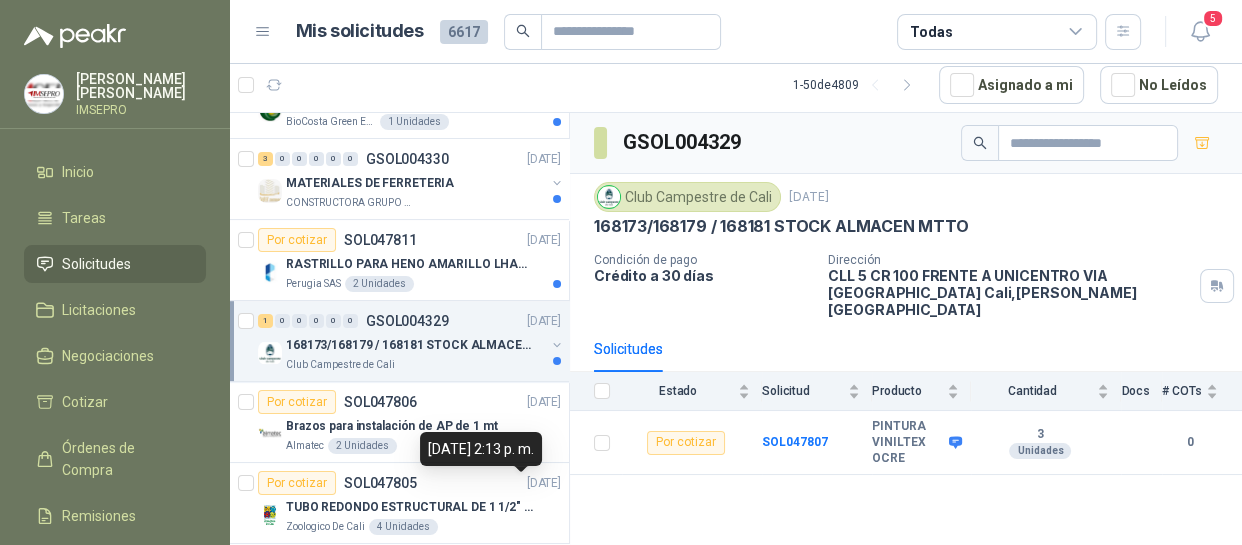 scroll, scrollTop: 454, scrollLeft: 0, axis: vertical 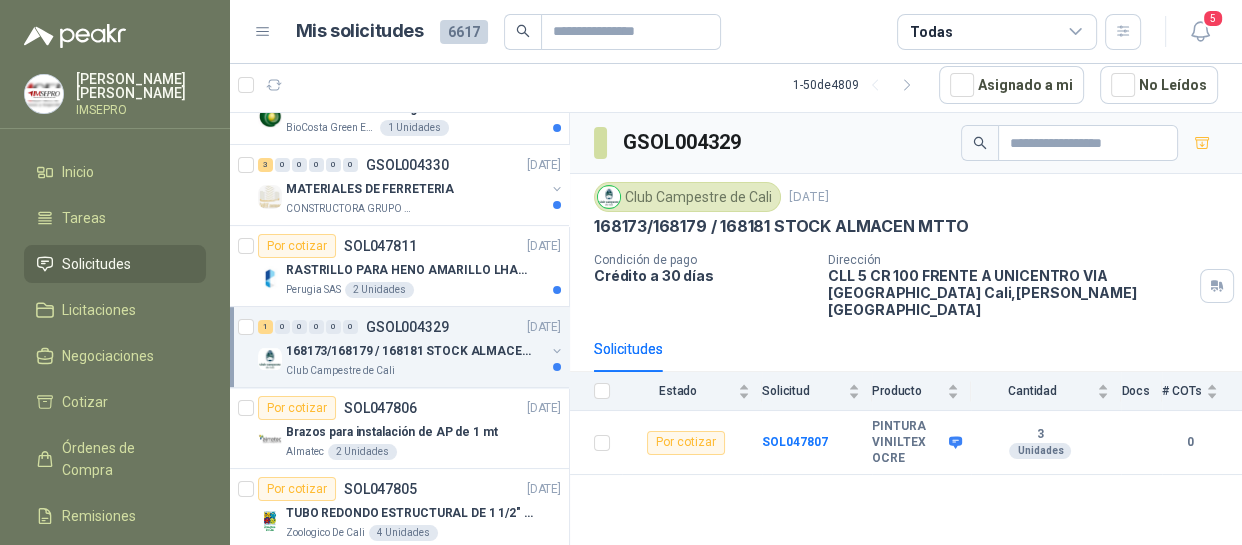 click on "168173/168179 / 168181 STOCK ALMACEN MTTO" at bounding box center [415, 351] 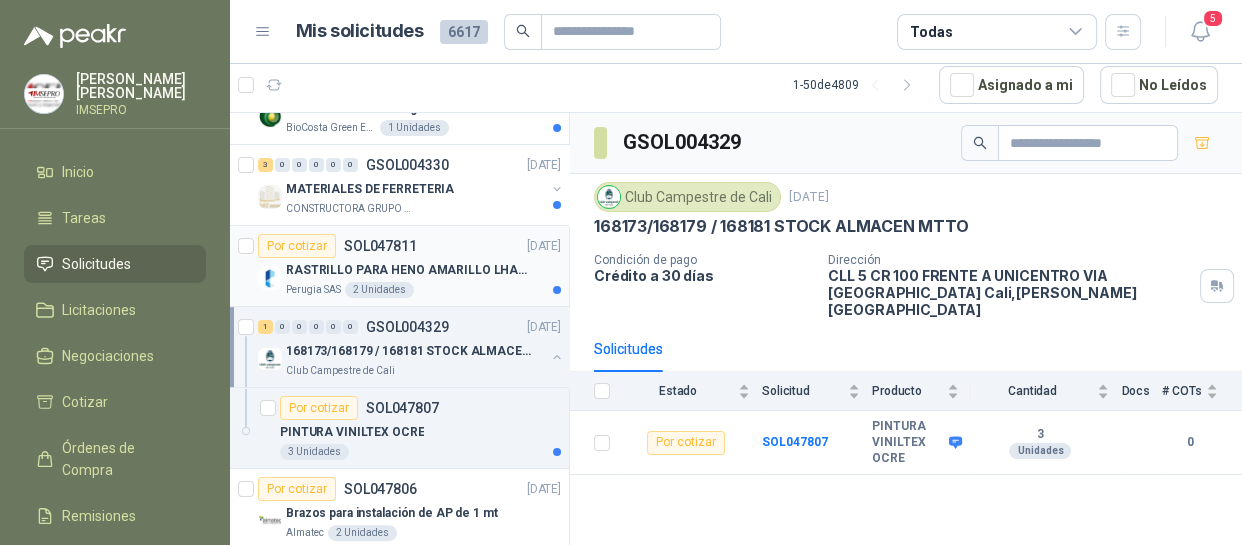 click on "Por cotizar SOL047811 [DATE]" at bounding box center (409, 246) 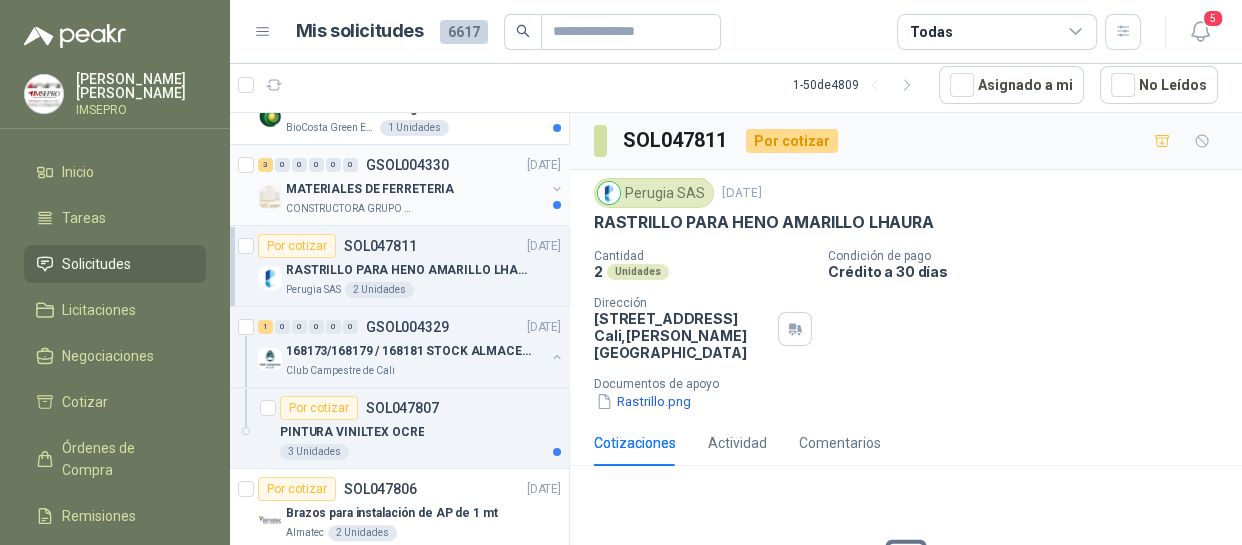 click on "MATERIALES DE FERRETERIA" at bounding box center (415, 189) 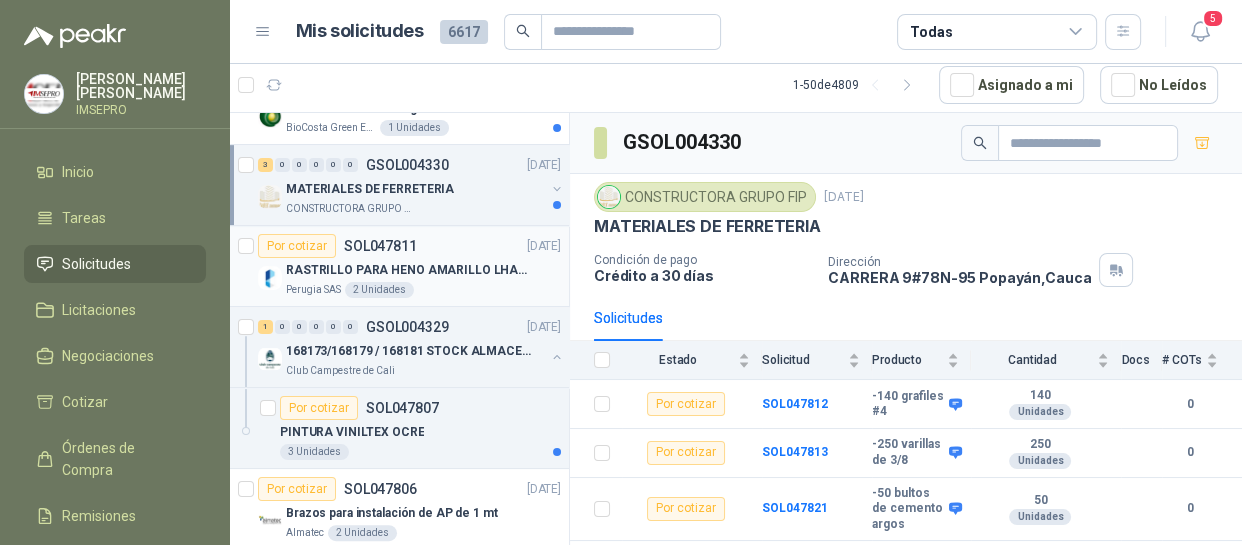 scroll, scrollTop: 363, scrollLeft: 0, axis: vertical 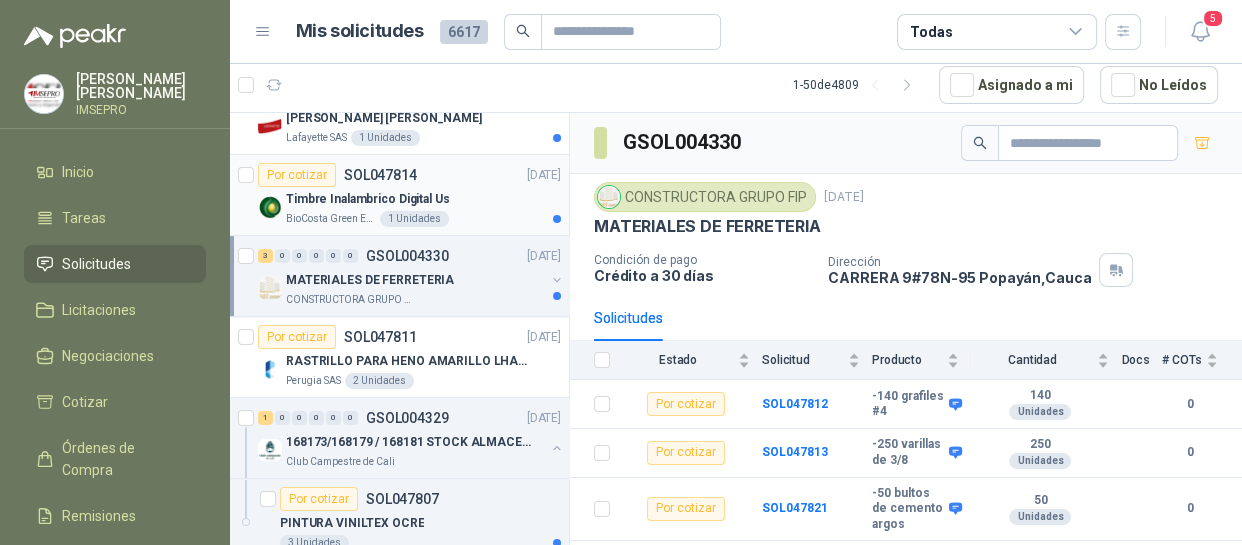 click on "Timbre Inalambrico Digital Us" at bounding box center (423, 199) 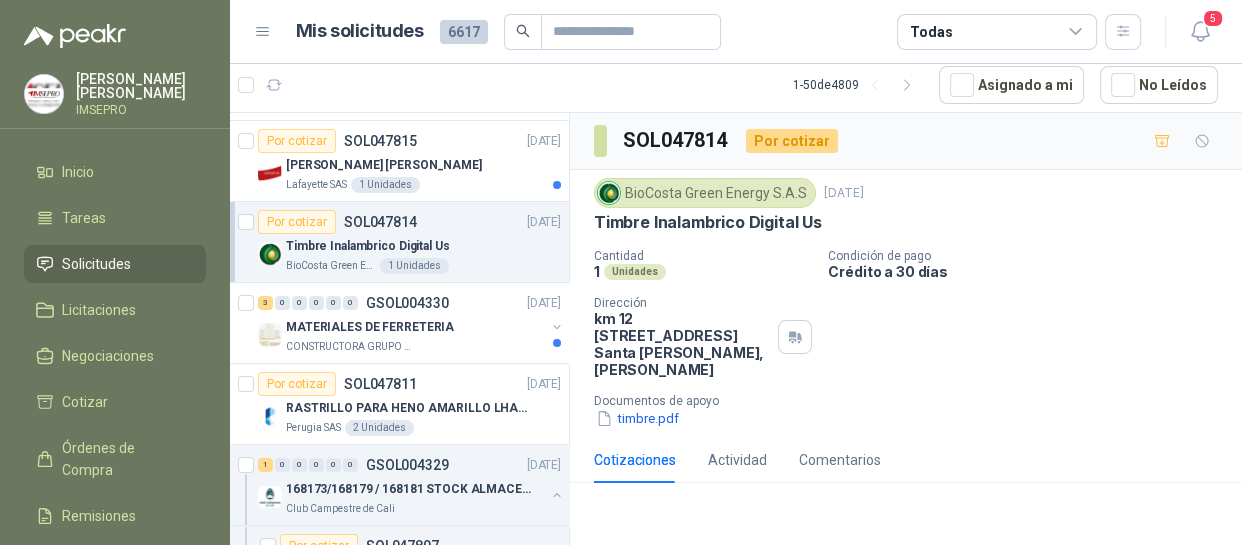 scroll, scrollTop: 272, scrollLeft: 0, axis: vertical 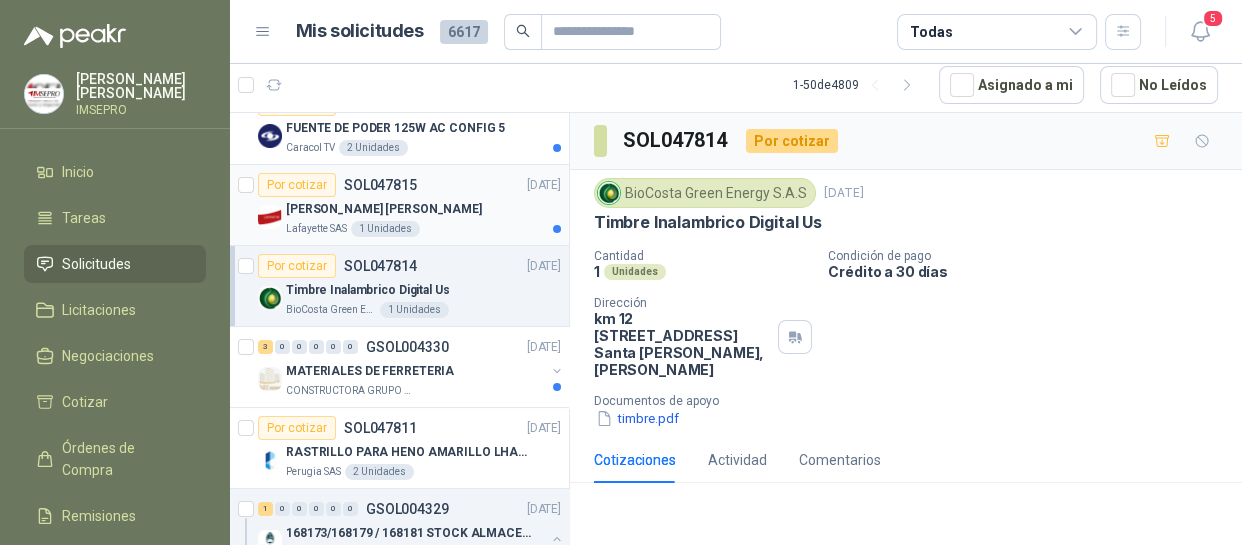 click on "Lafayette SAS 1   Unidades" at bounding box center [423, 229] 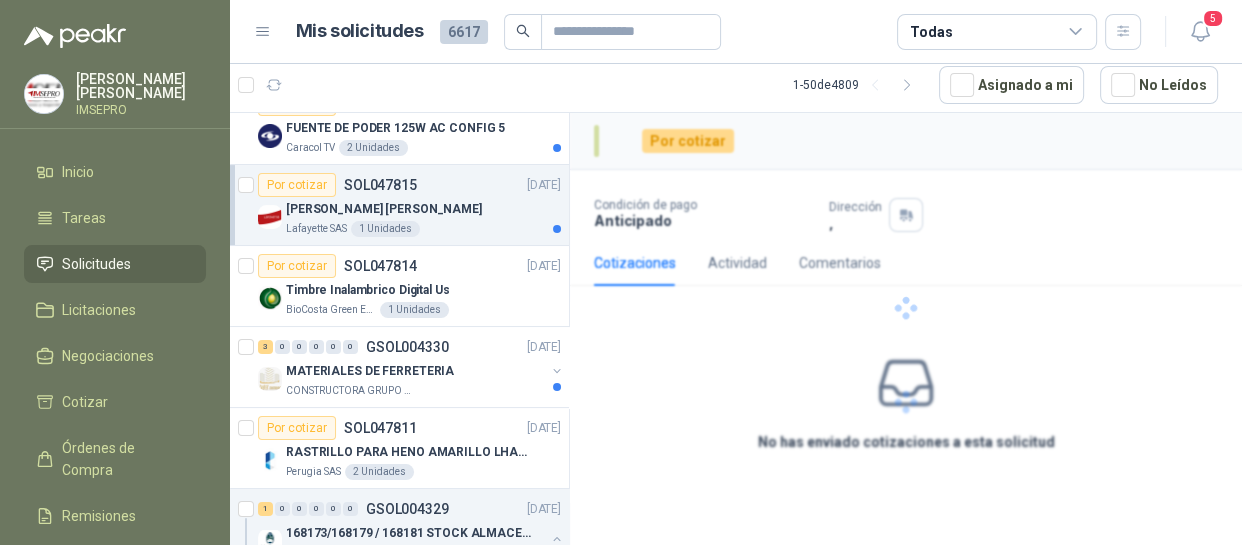 scroll, scrollTop: 90, scrollLeft: 0, axis: vertical 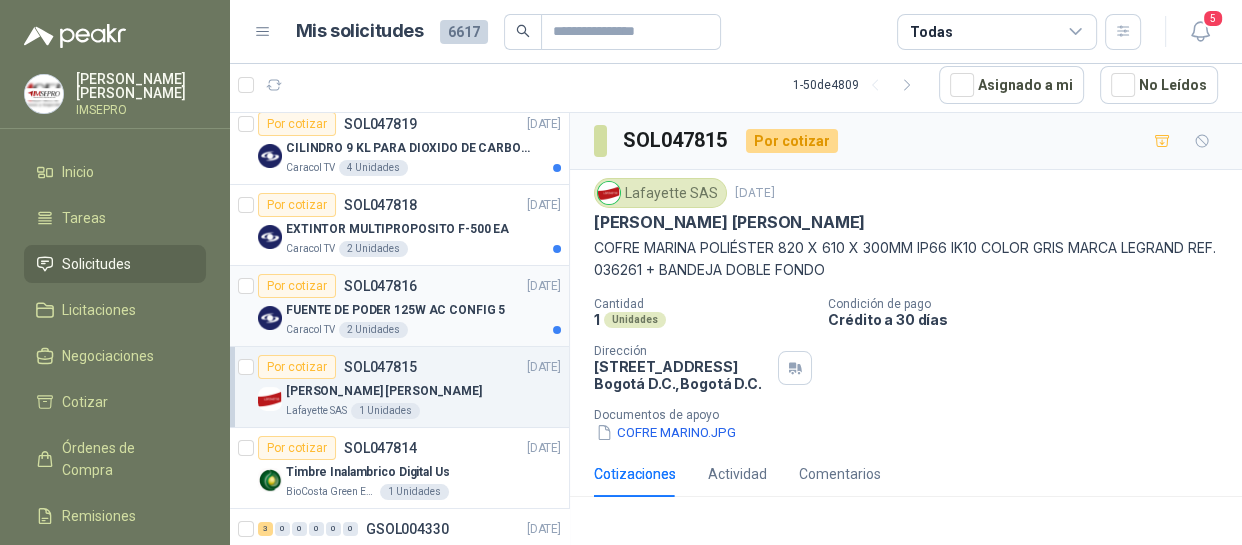 click on "Caracol TV 2   Unidades" at bounding box center [423, 330] 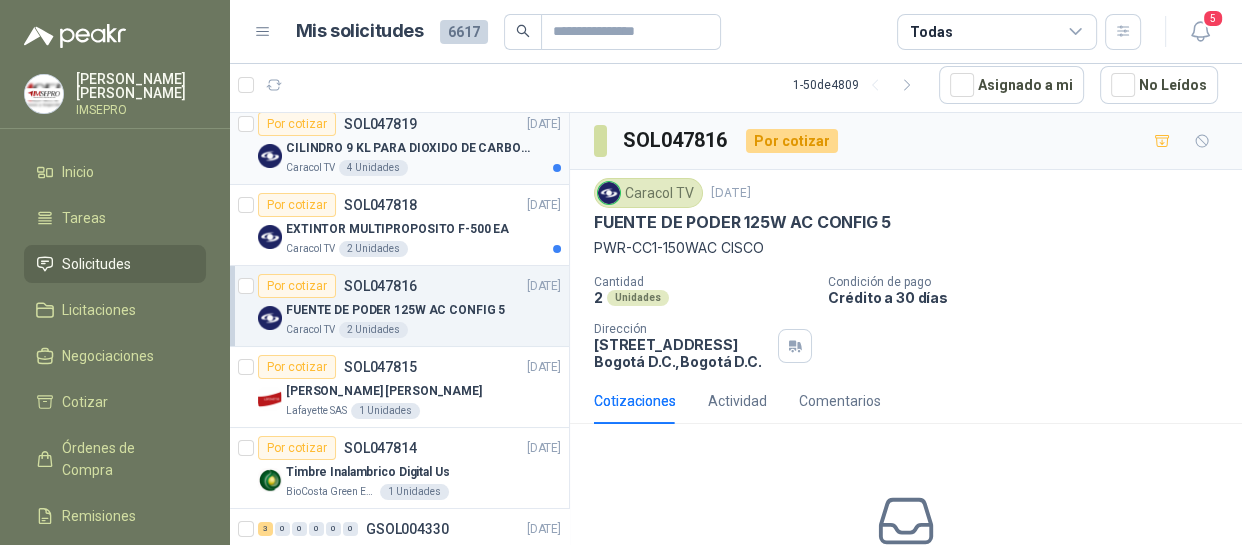 click on "Caracol TV 4   Unidades" at bounding box center [423, 168] 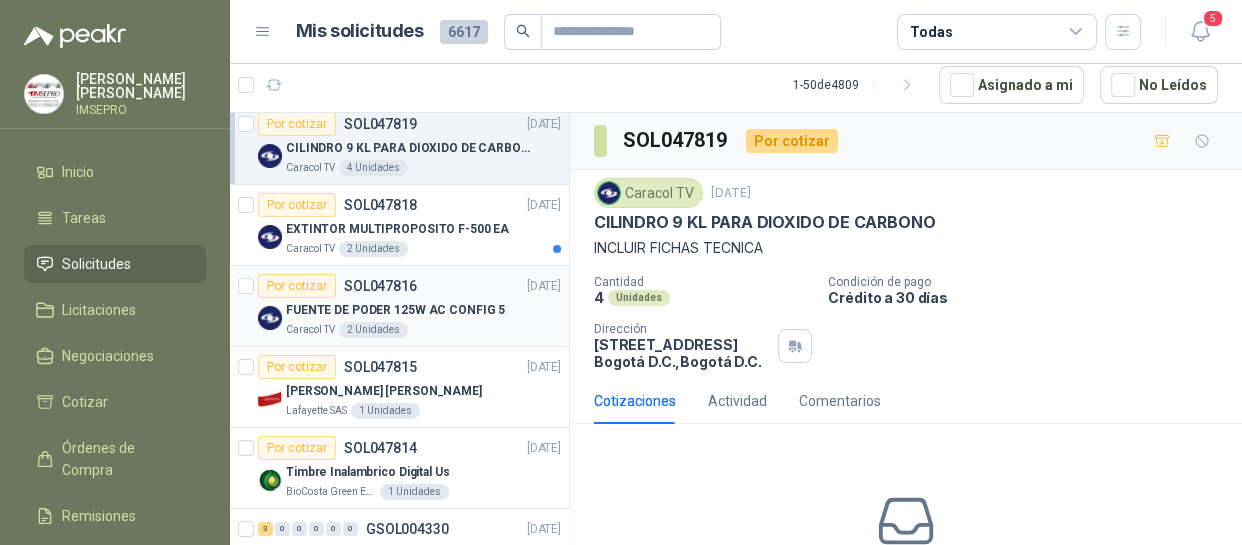scroll, scrollTop: 0, scrollLeft: 0, axis: both 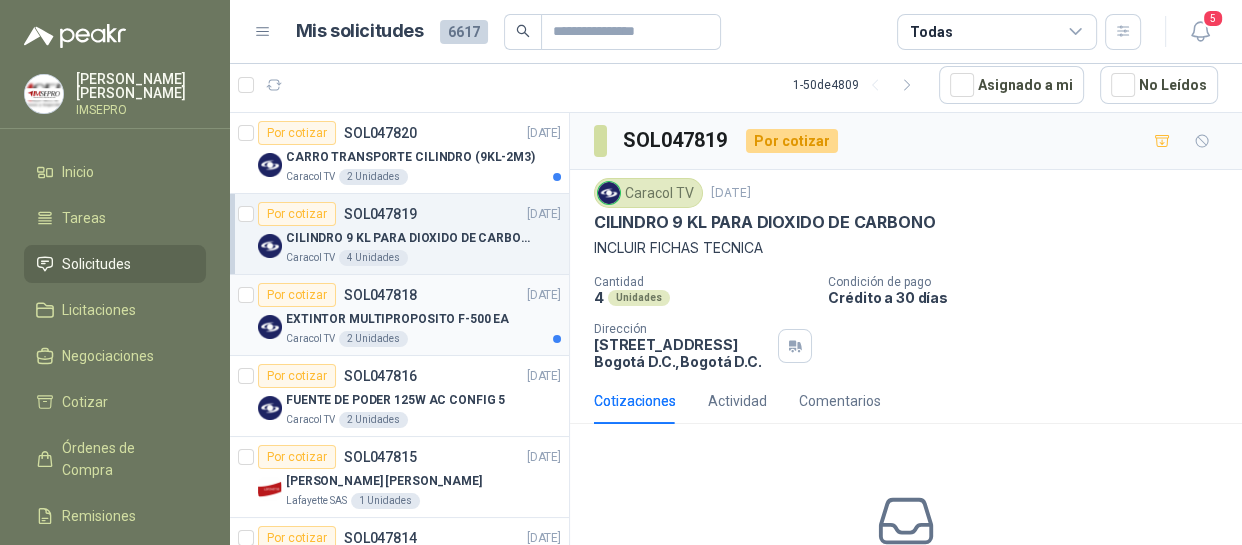 click on "EXTINTOR MULTIPROPOSITO F-500 EA" at bounding box center [397, 319] 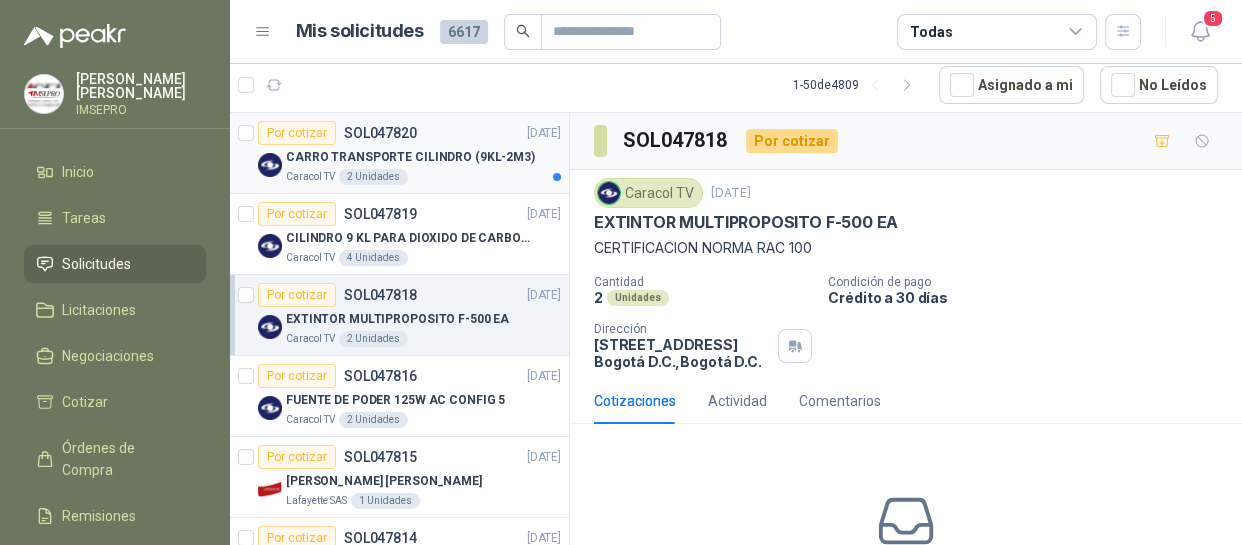 click on "CARRO TRANSPORTE CILINDRO (9KL-2M3)" at bounding box center [410, 157] 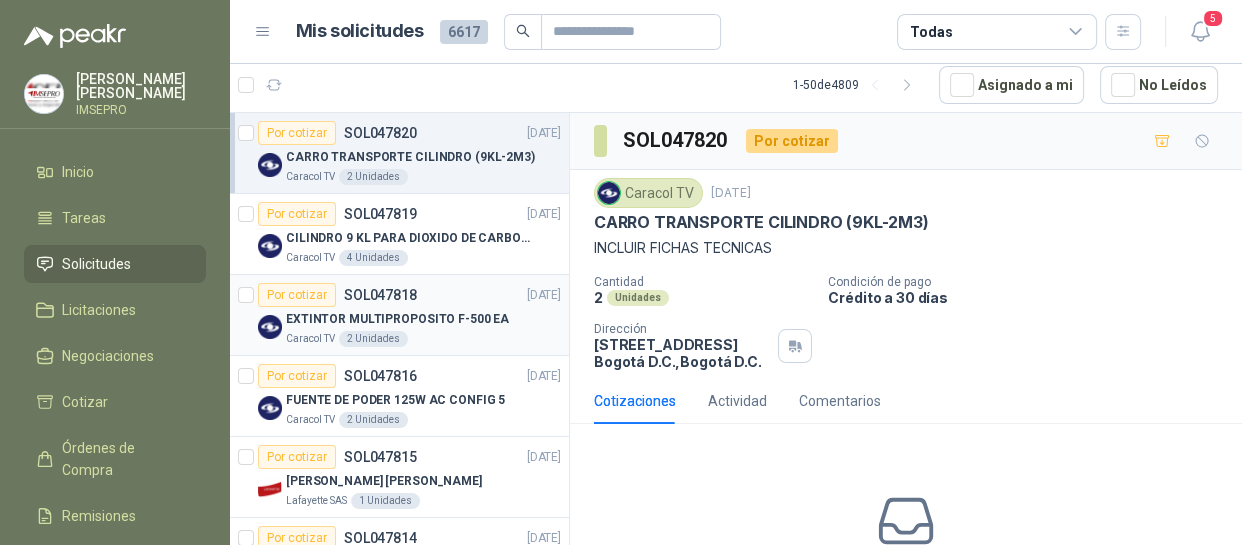 click on "EXTINTOR MULTIPROPOSITO F-500 EA" at bounding box center [397, 319] 